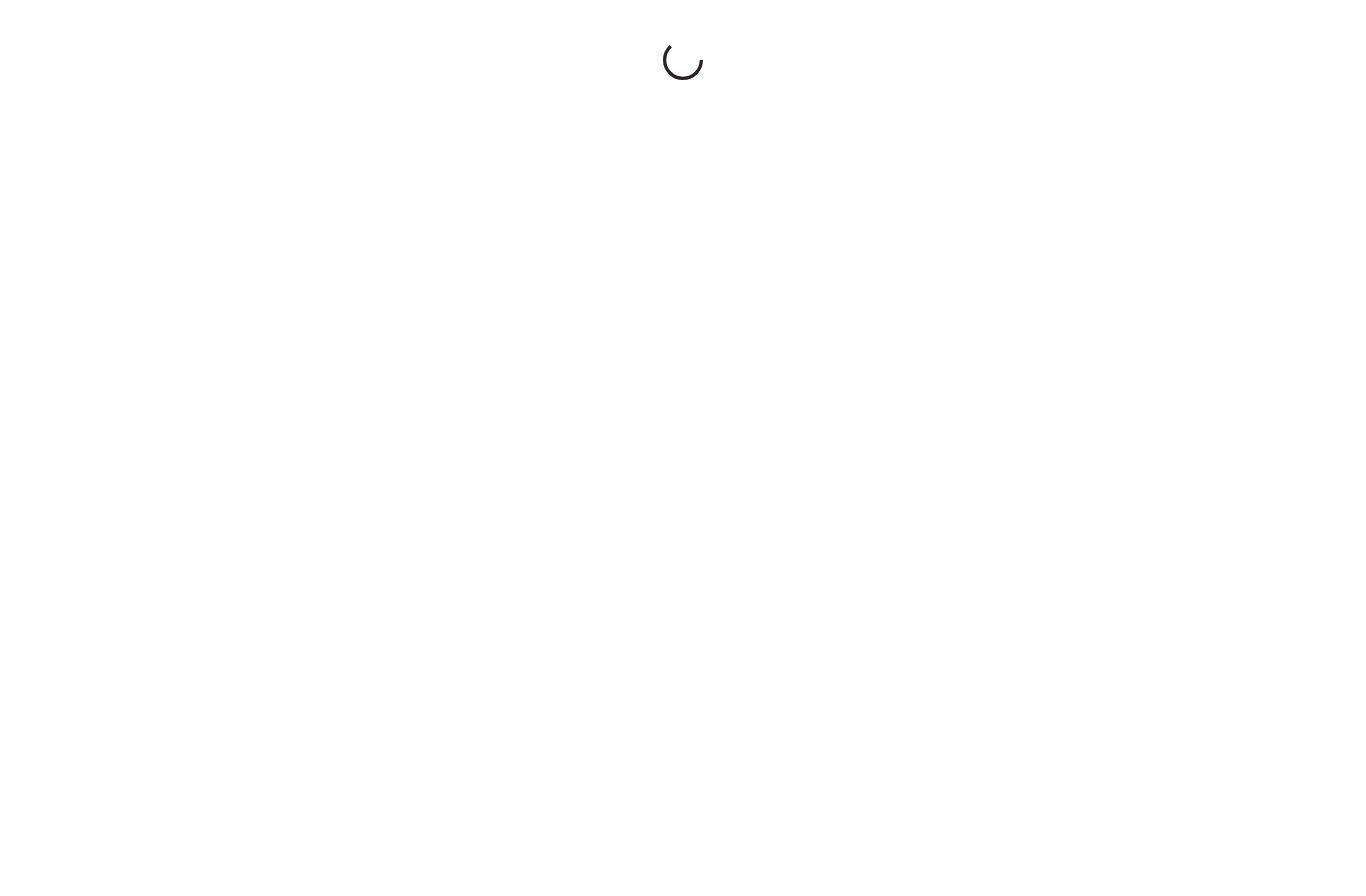 scroll, scrollTop: 0, scrollLeft: 0, axis: both 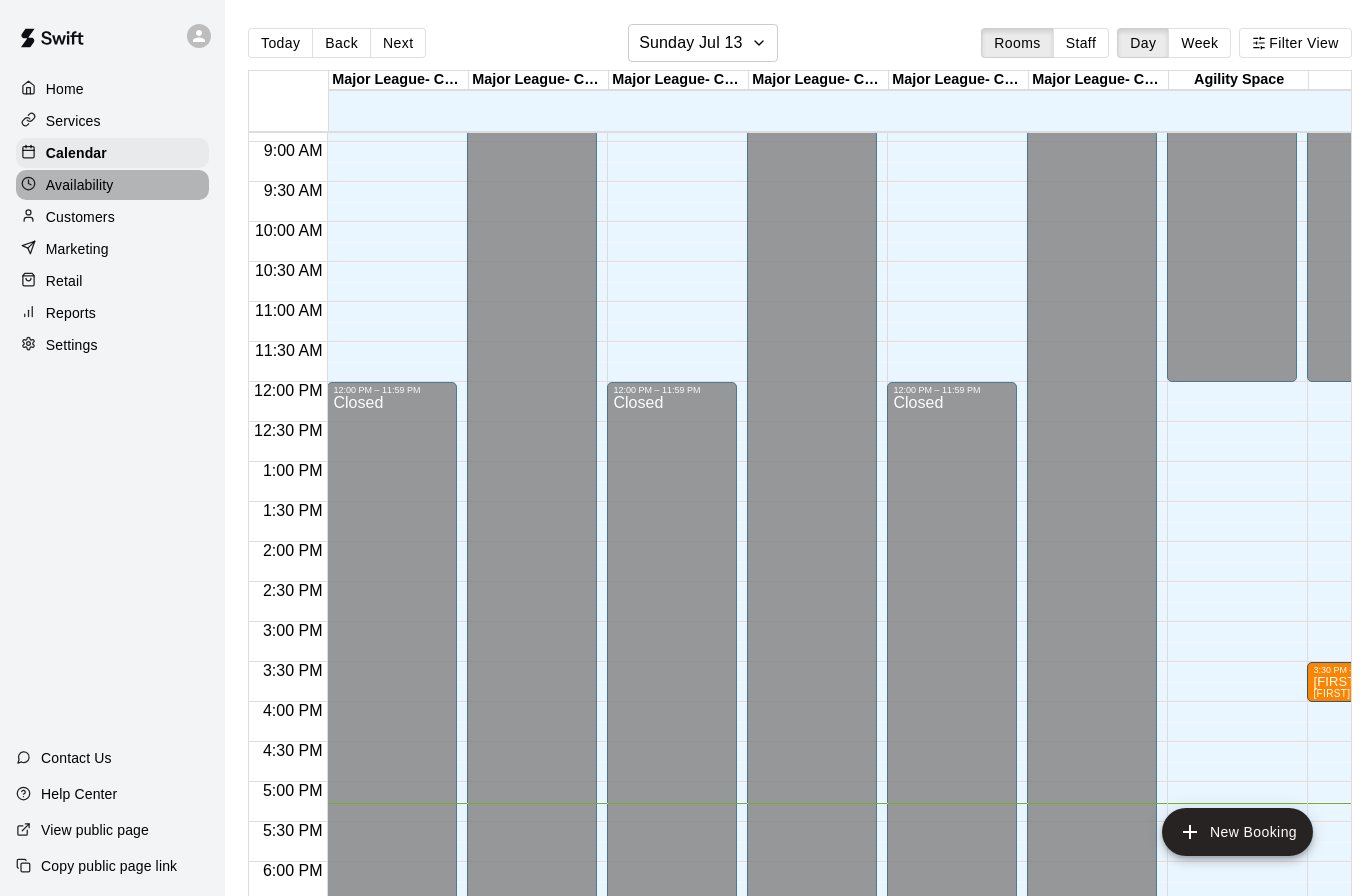 click on "Availability" at bounding box center (80, 185) 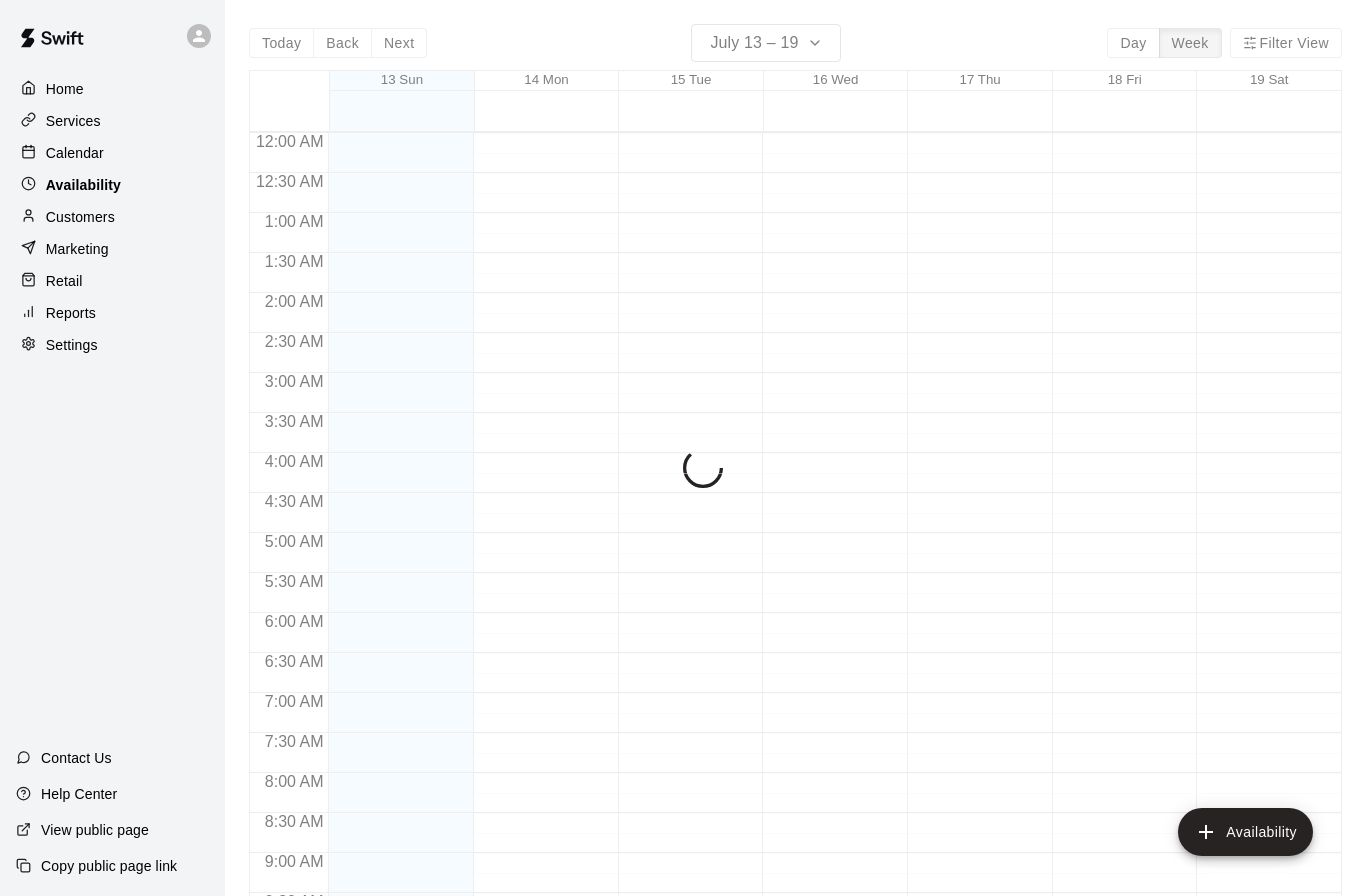 scroll, scrollTop: 1053, scrollLeft: 0, axis: vertical 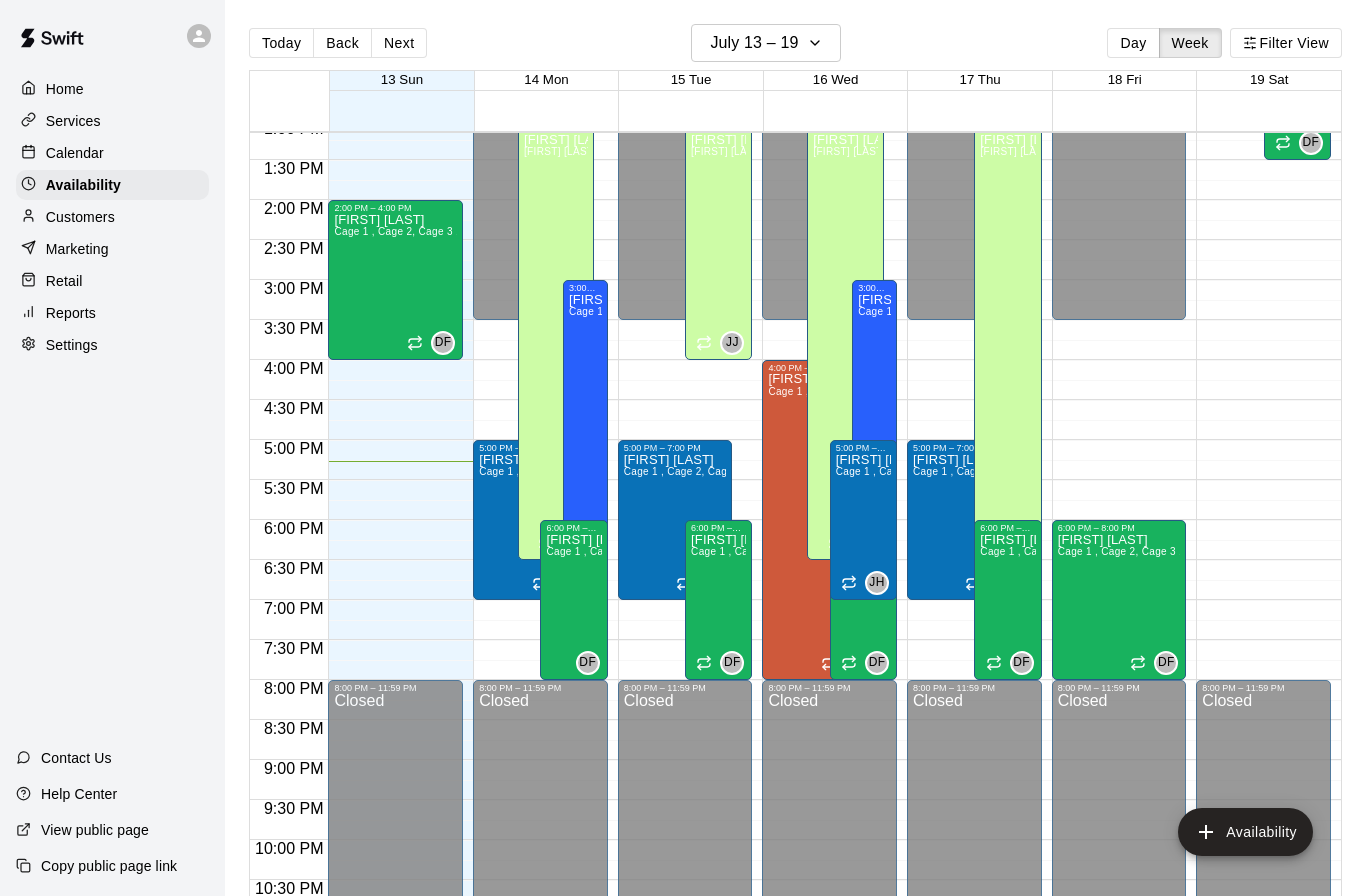 click on "[FIRST] [LAST] - Agility" at bounding box center (556, 581) 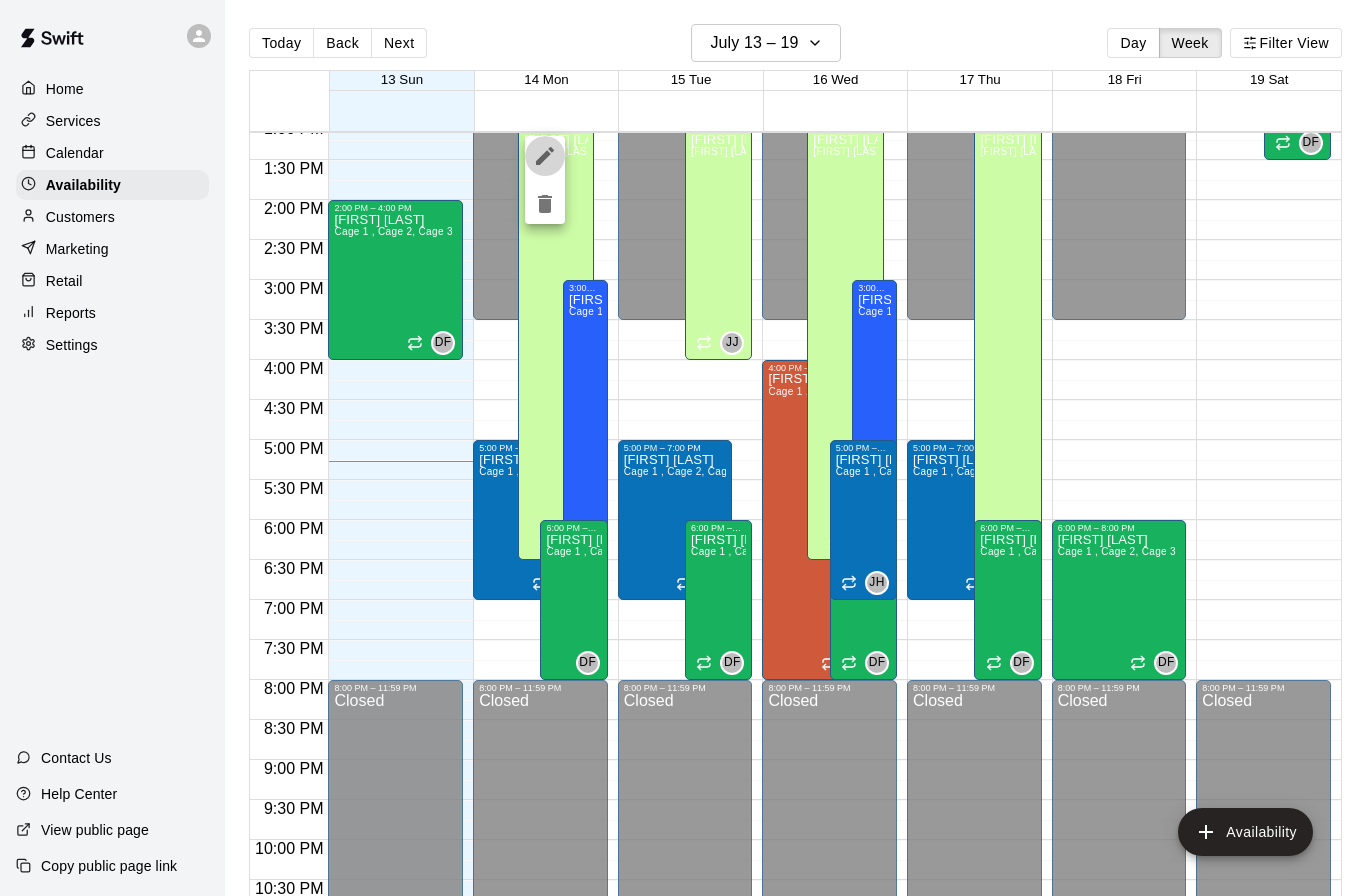 click 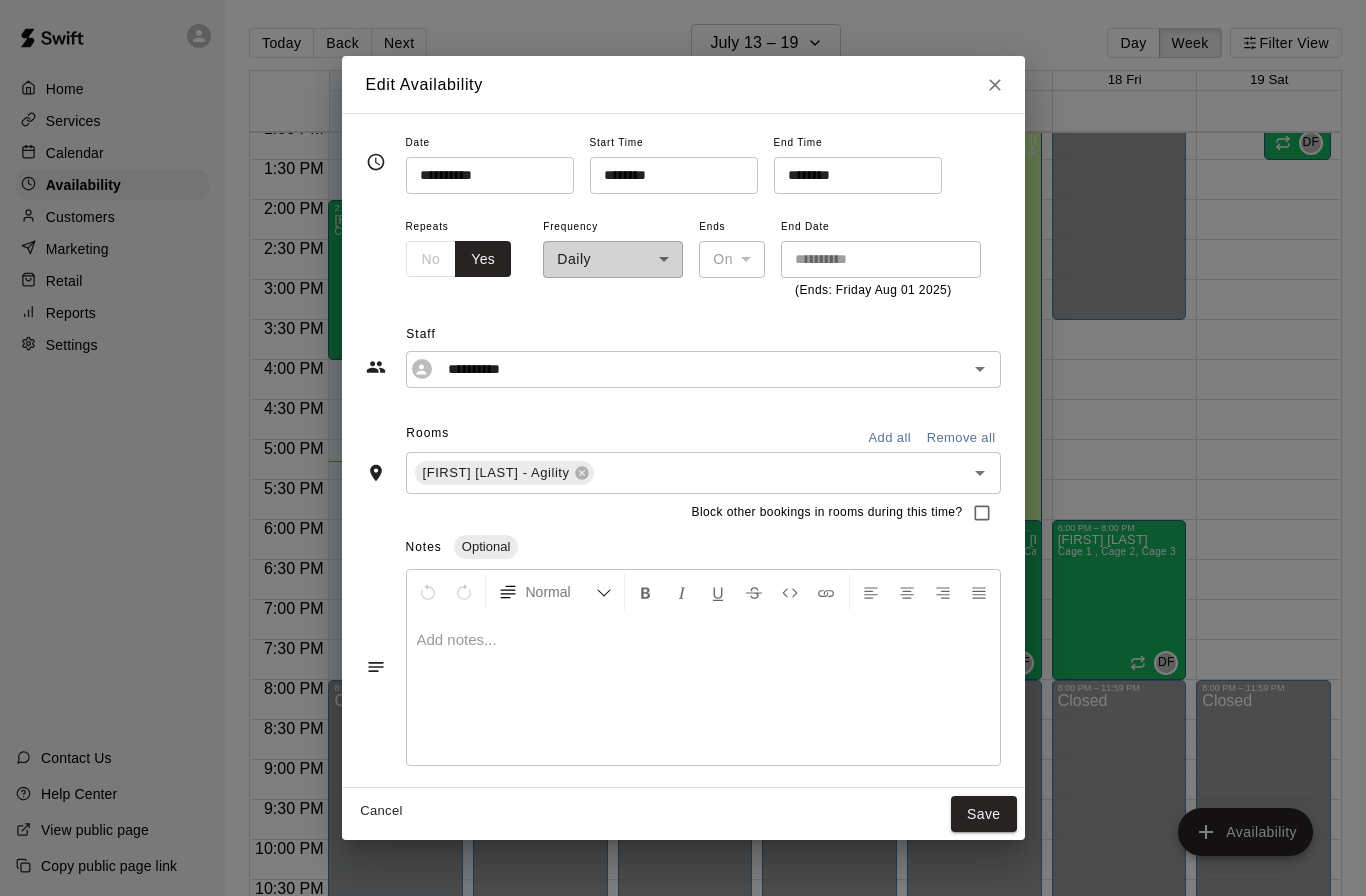 click on "********" at bounding box center [851, 175] 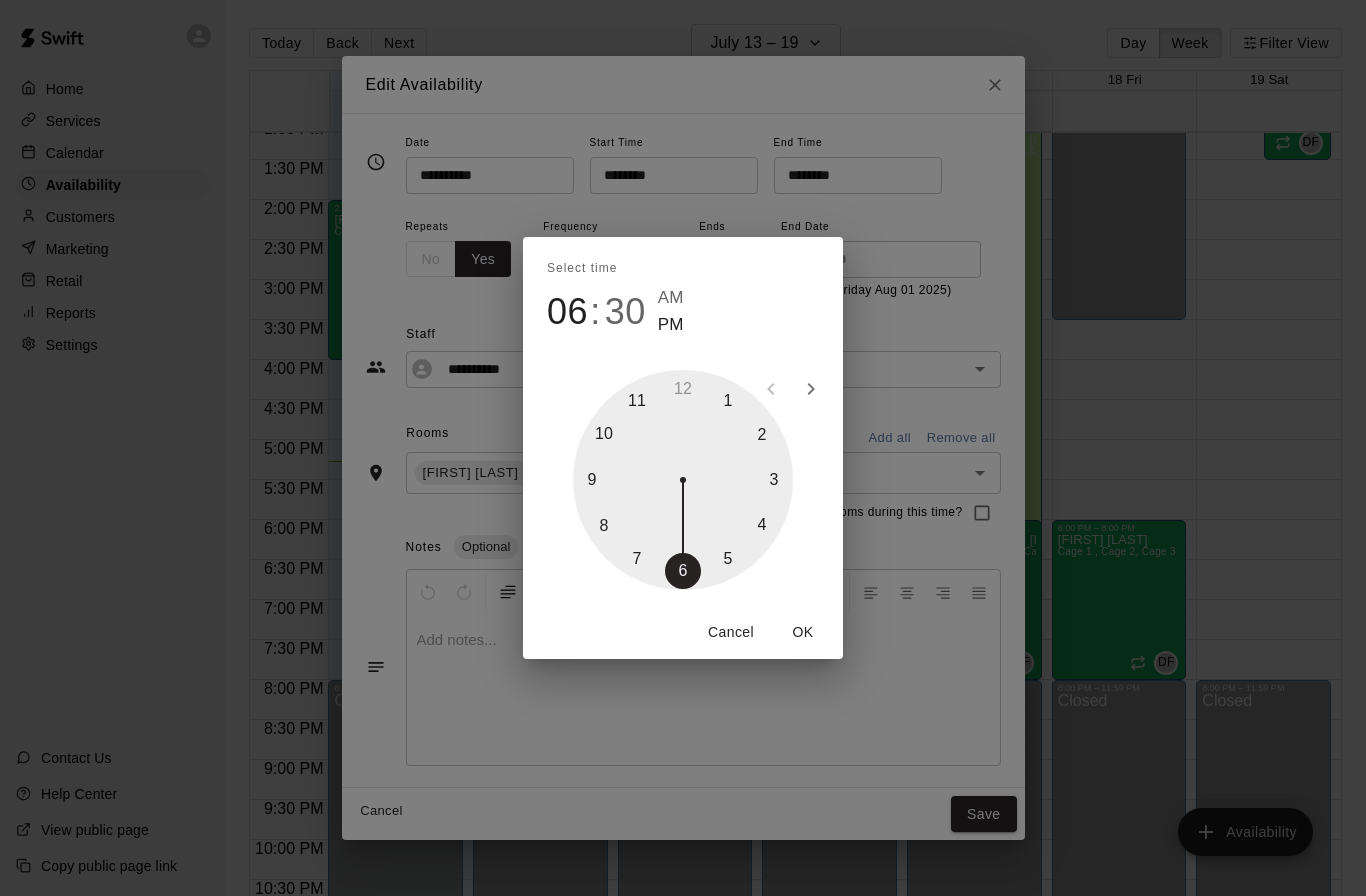 click at bounding box center [683, 480] 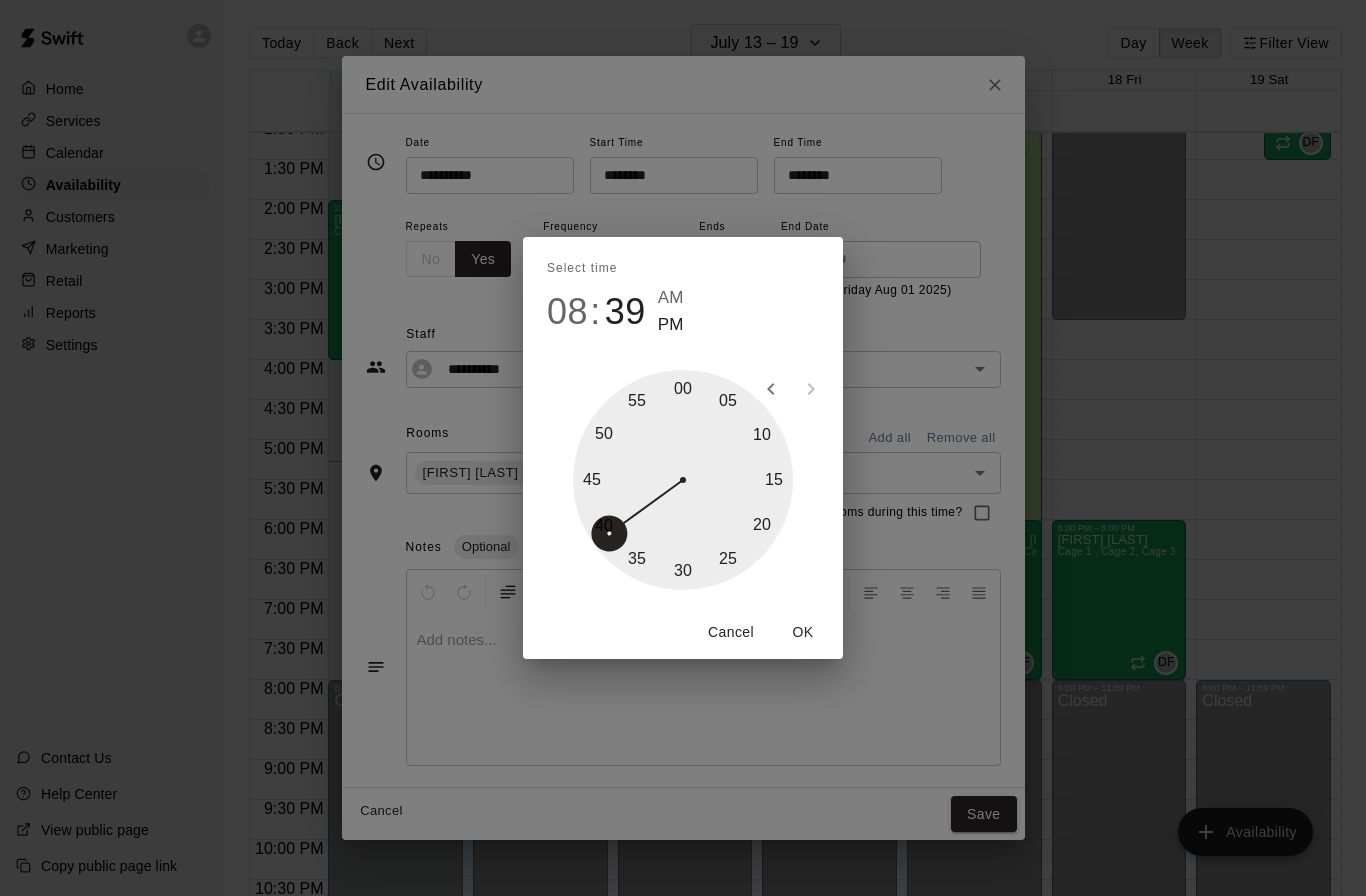 click on "AM" at bounding box center [671, 298] 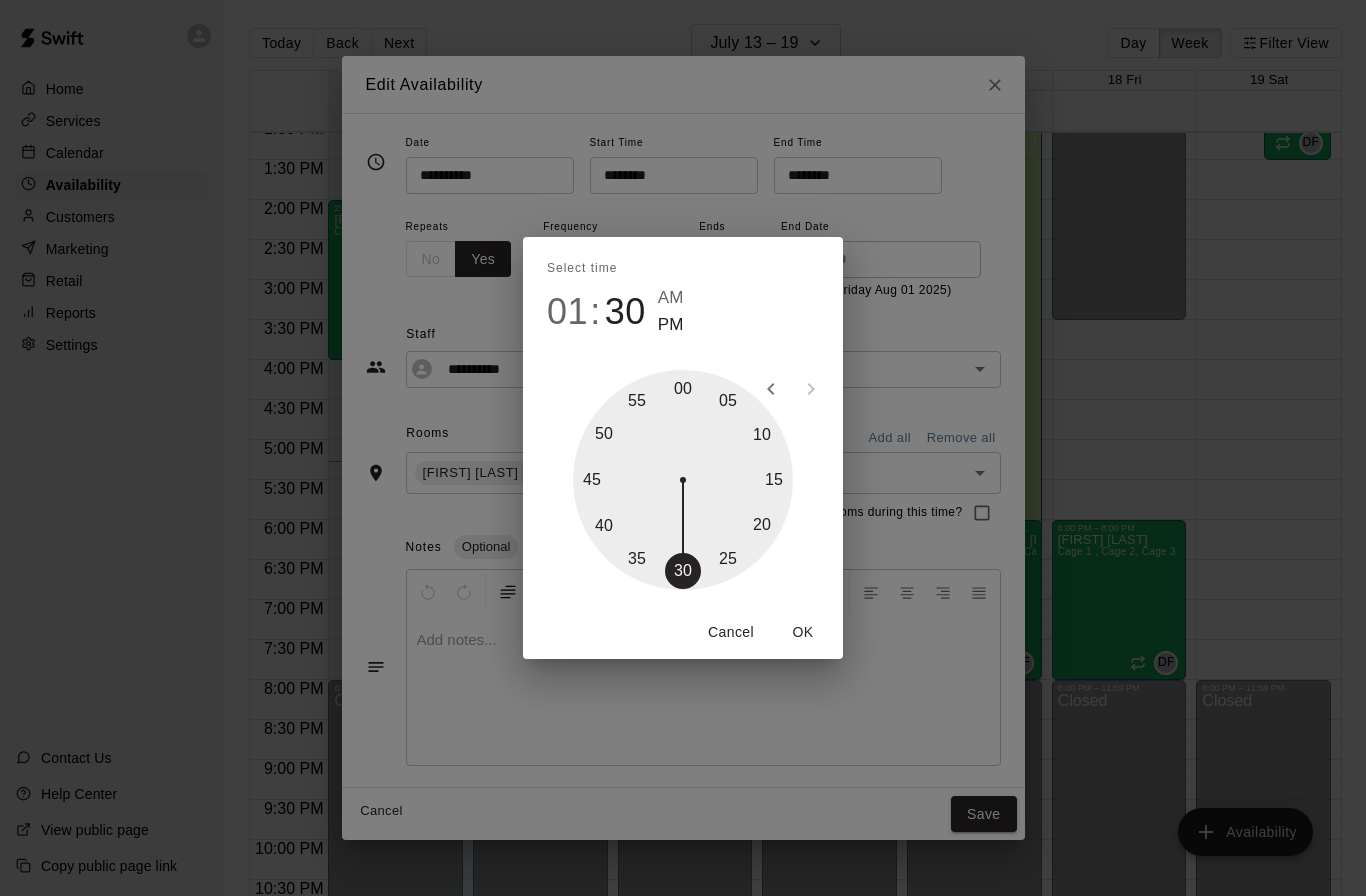 click 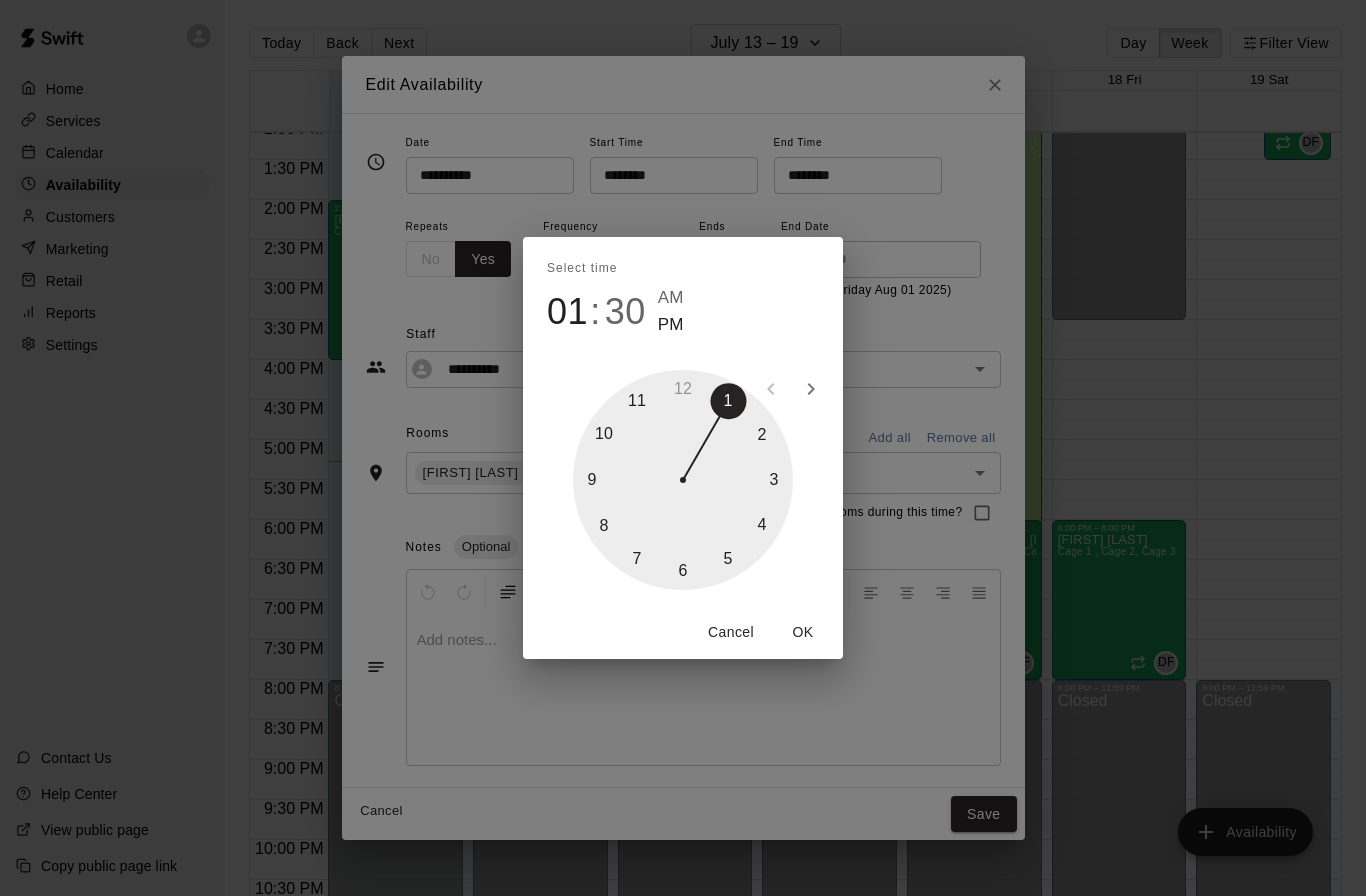 click at bounding box center [683, 480] 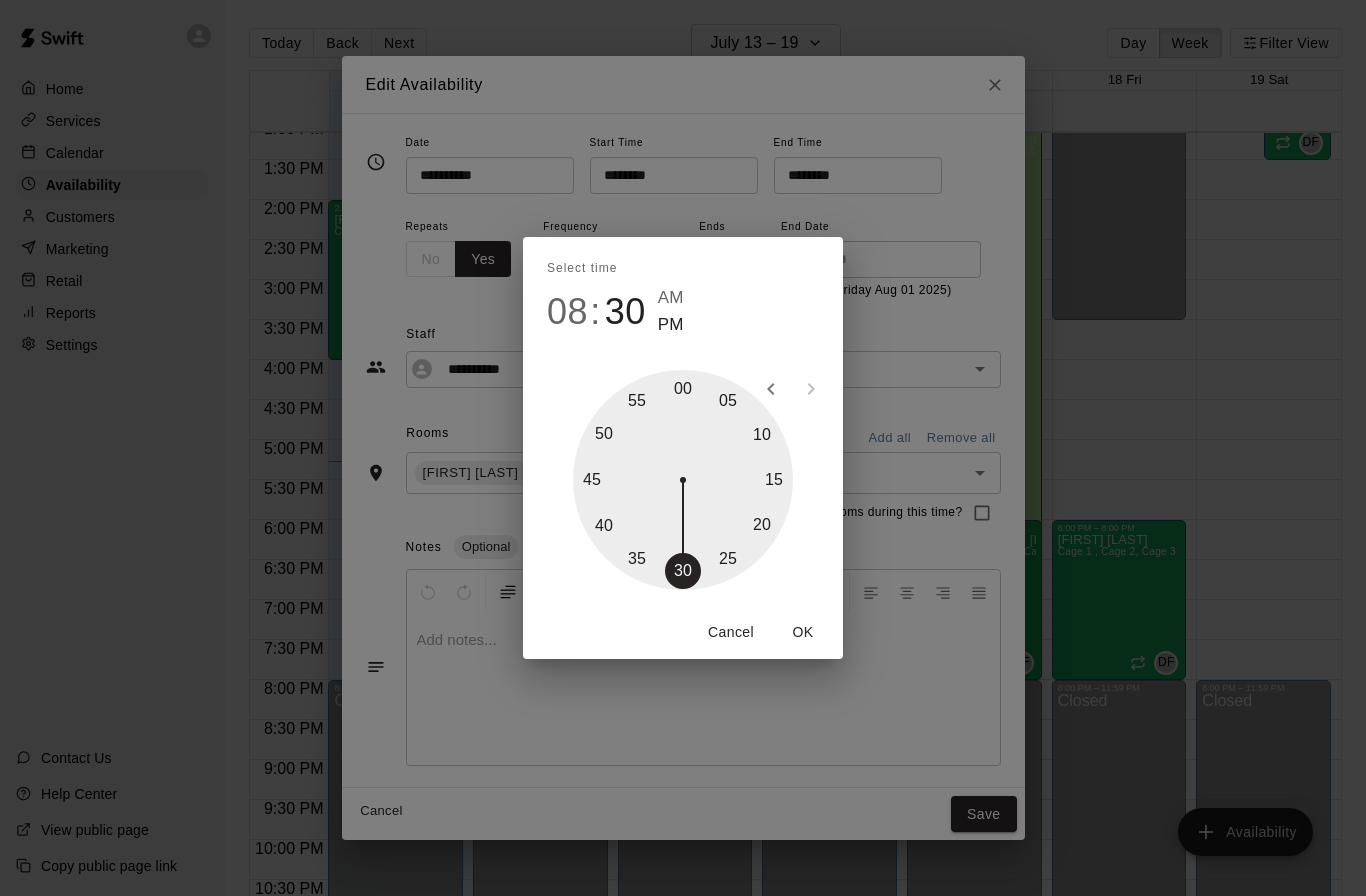 click at bounding box center (683, 480) 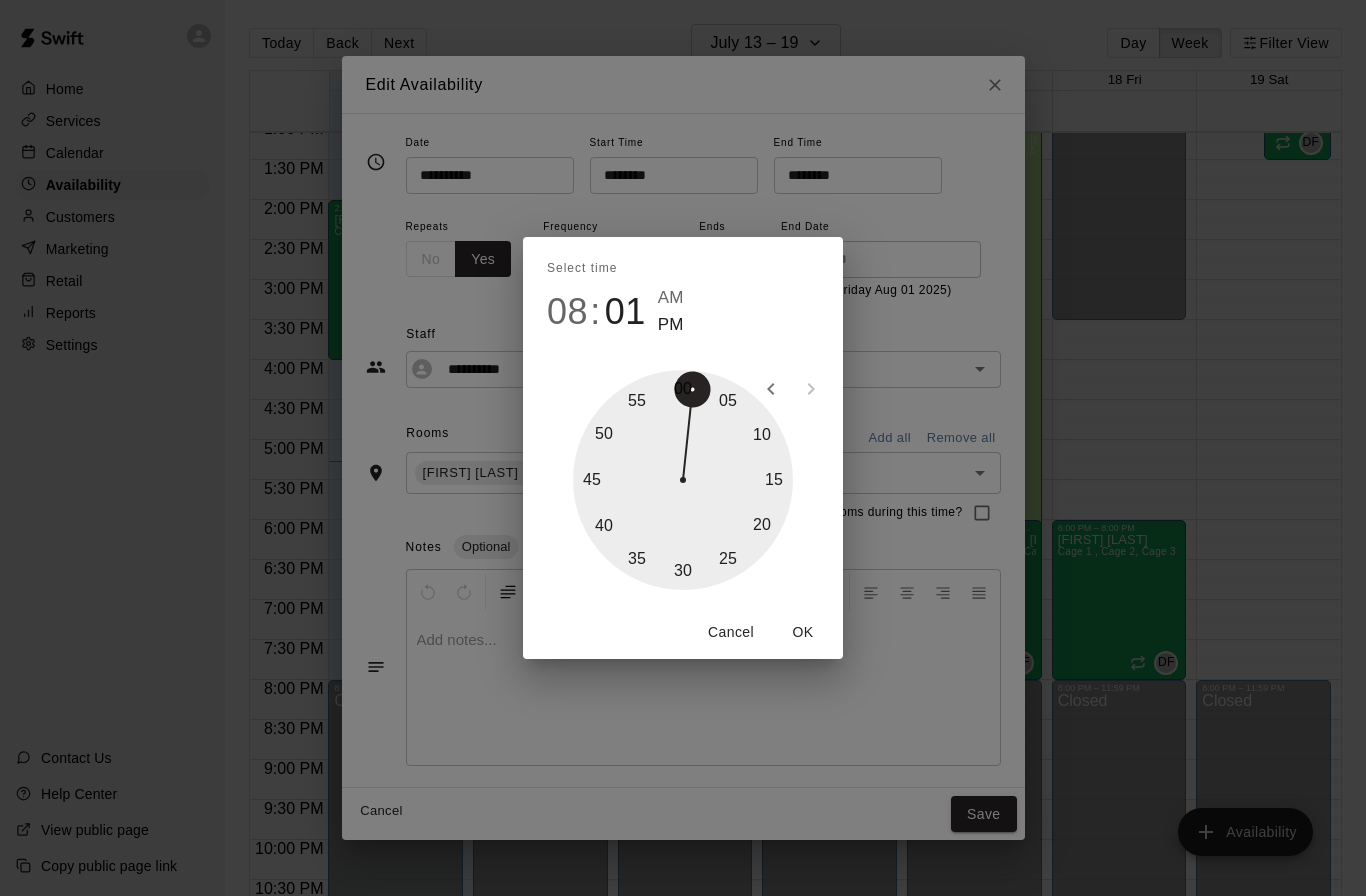 click at bounding box center [683, 480] 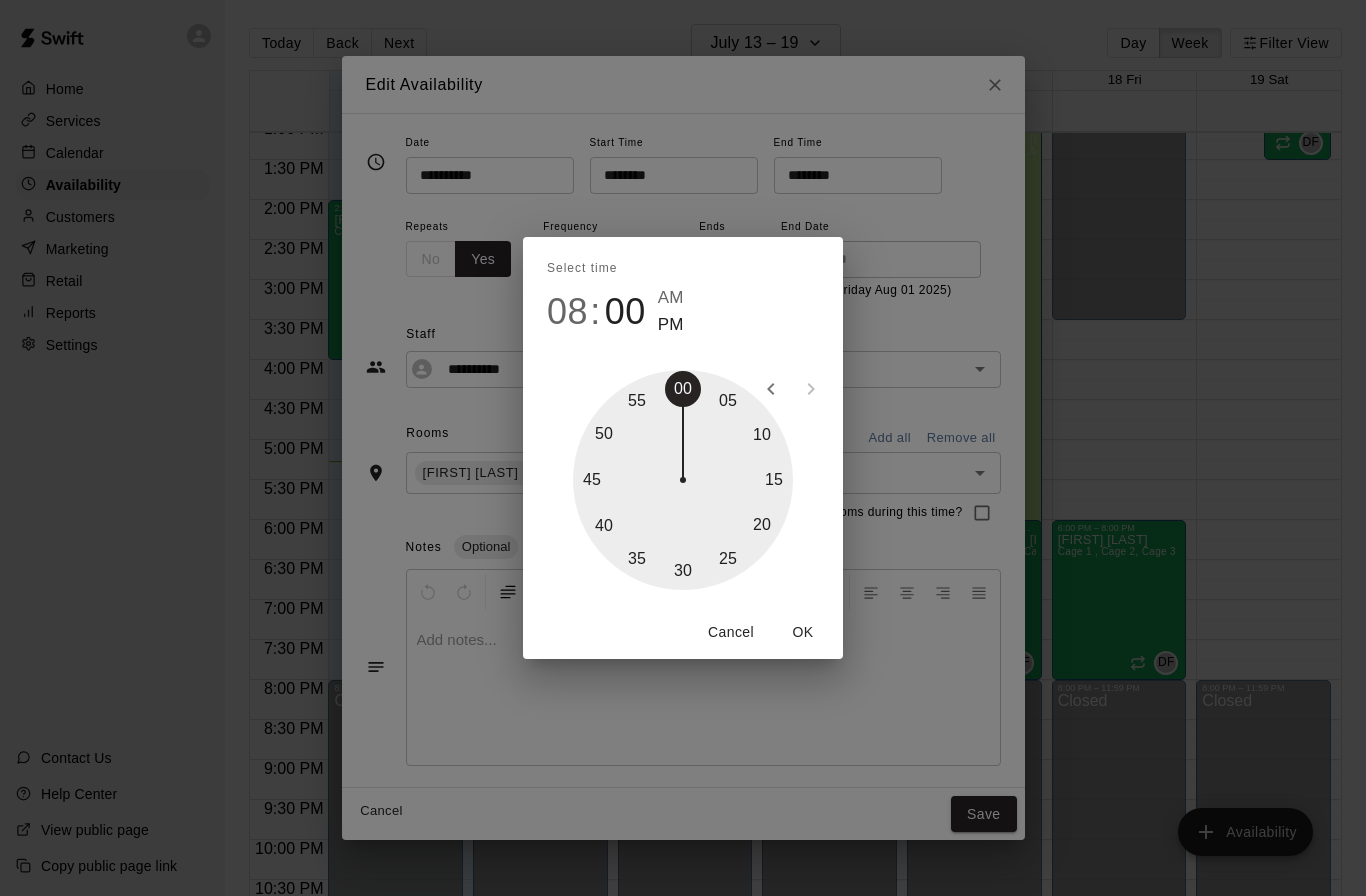 click on "OK" at bounding box center (803, 632) 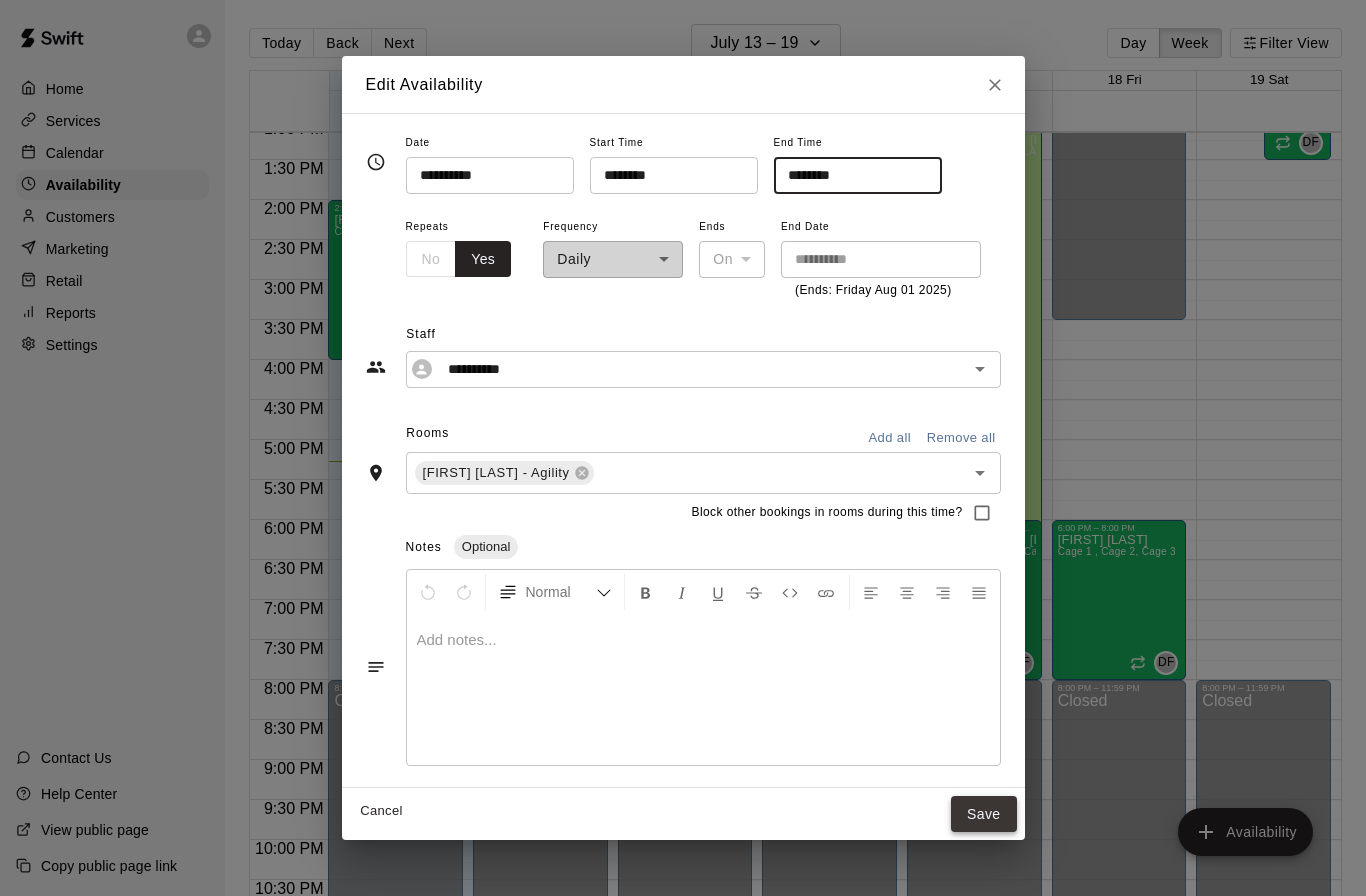 click on "Save" at bounding box center (984, 814) 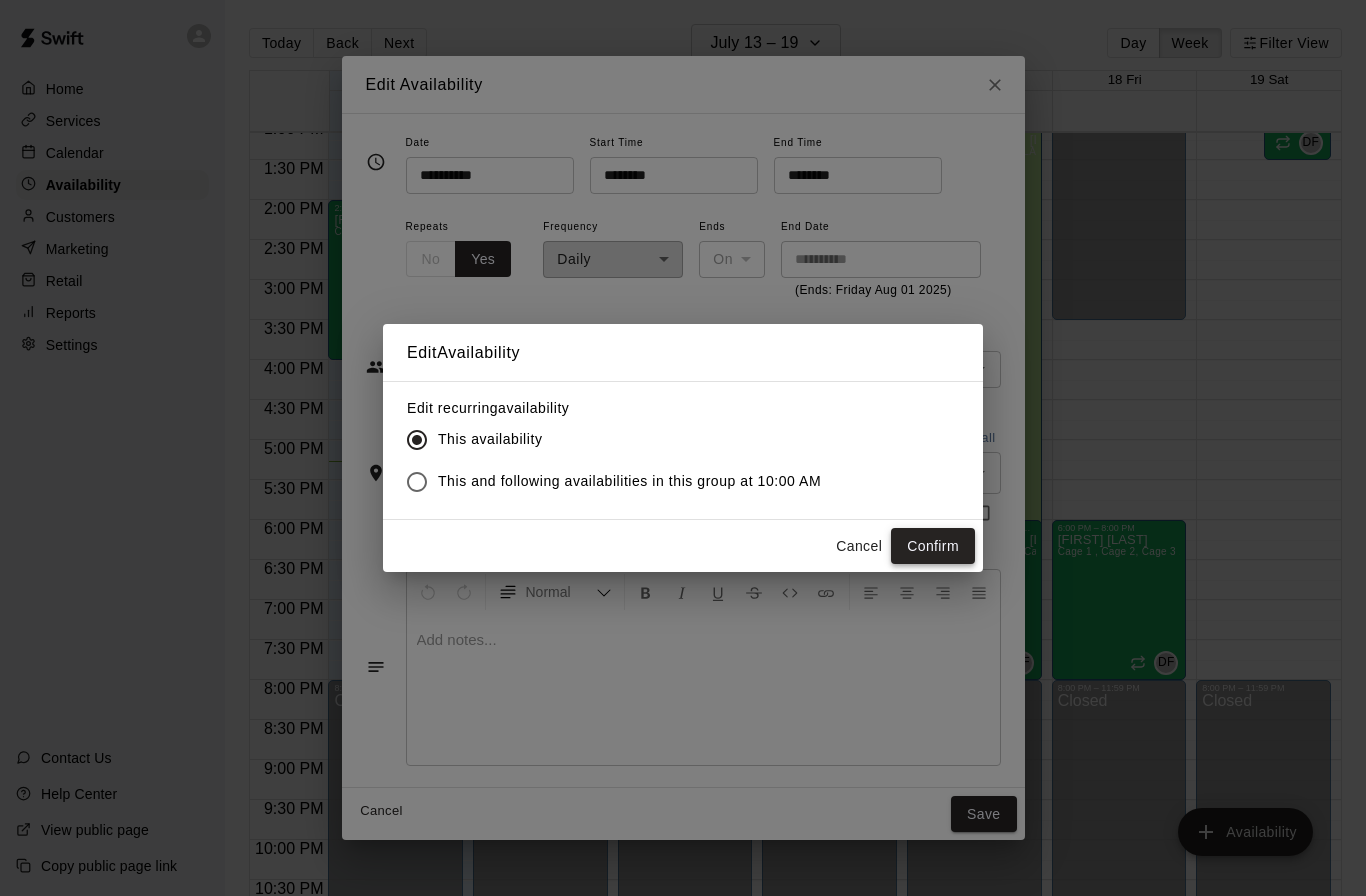 click on "Confirm" at bounding box center [933, 546] 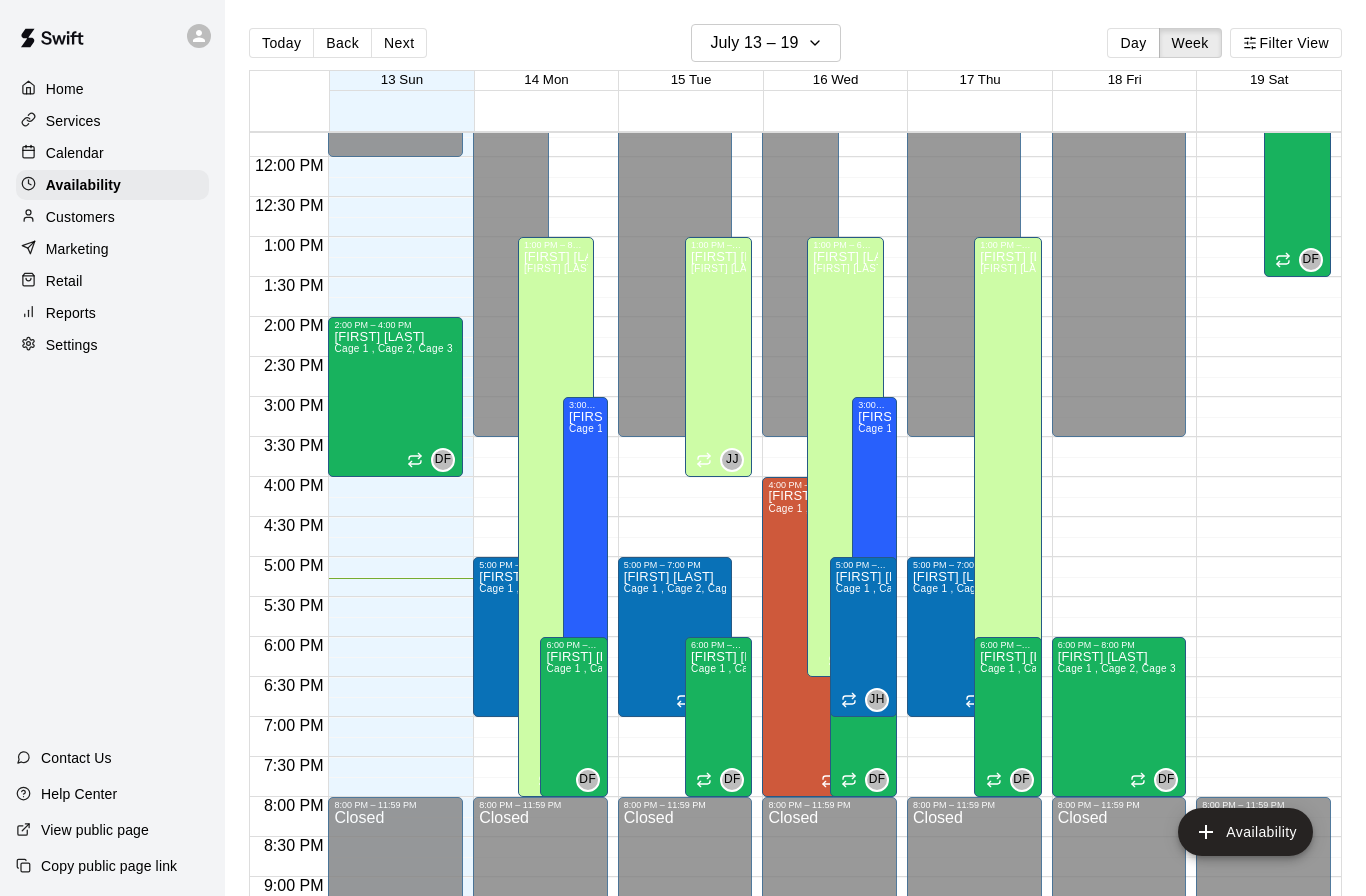 scroll, scrollTop: 933, scrollLeft: 0, axis: vertical 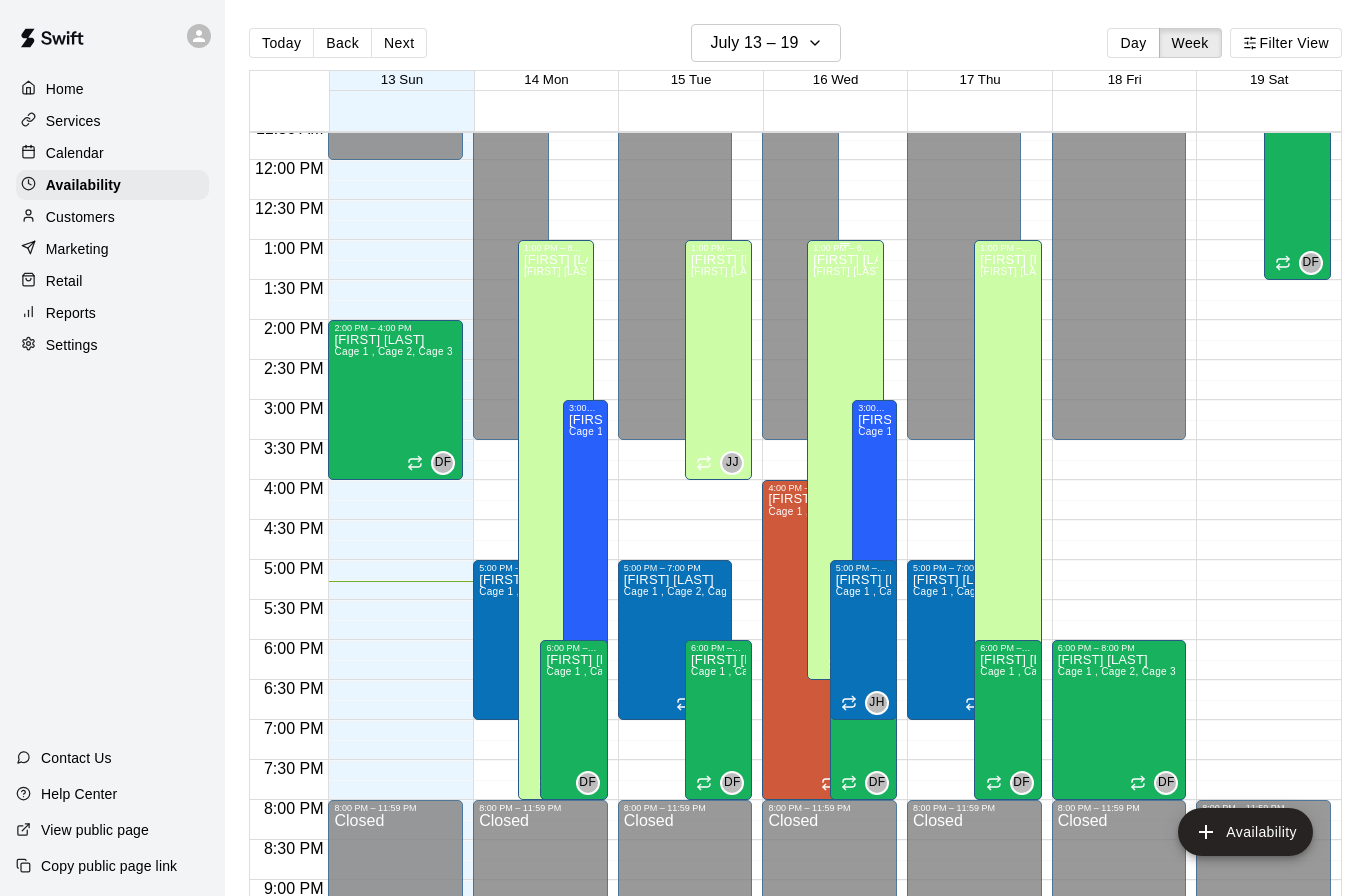 click on "[FIRST] [LAST] - Agility" at bounding box center [845, 701] 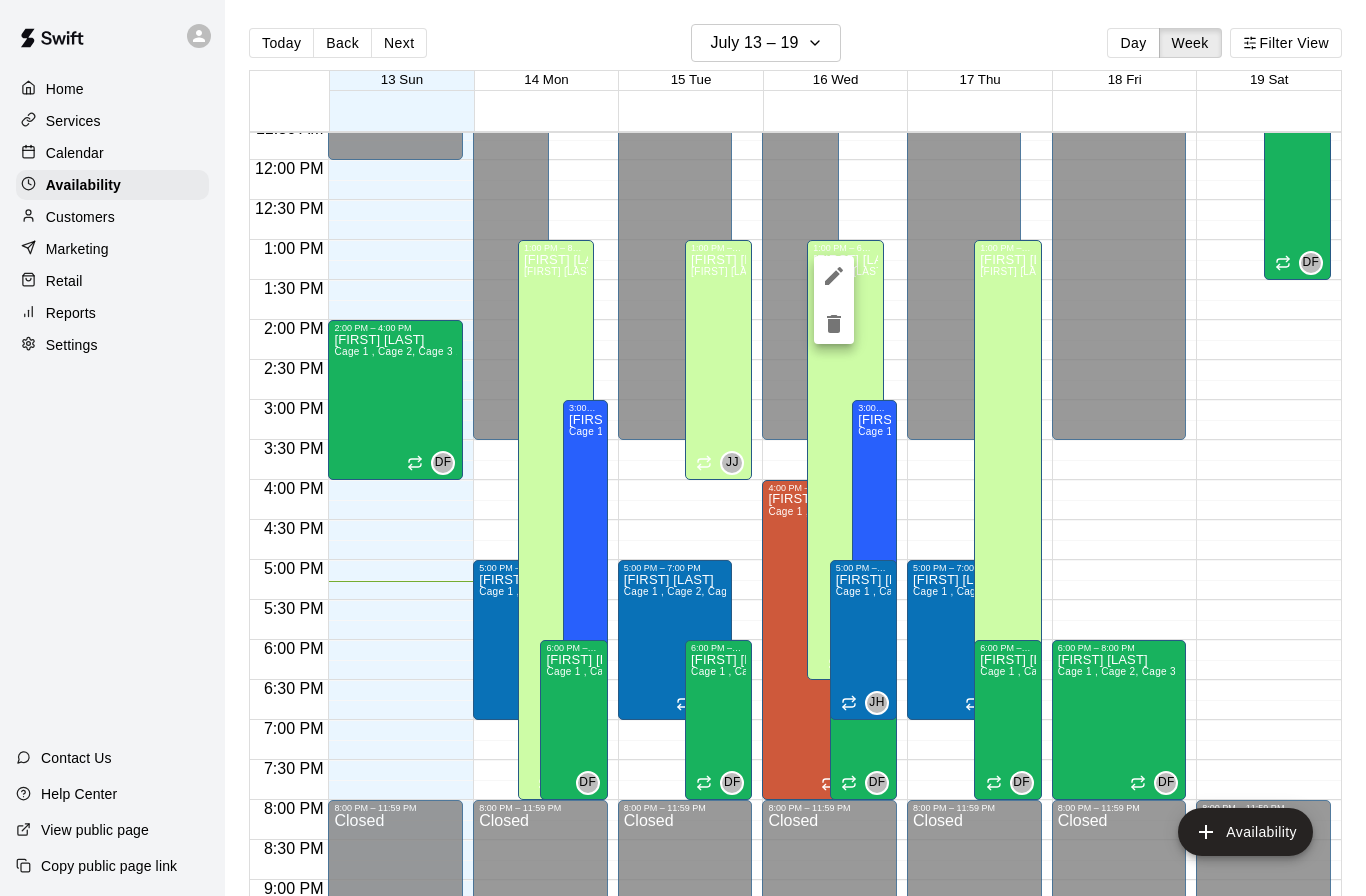 click 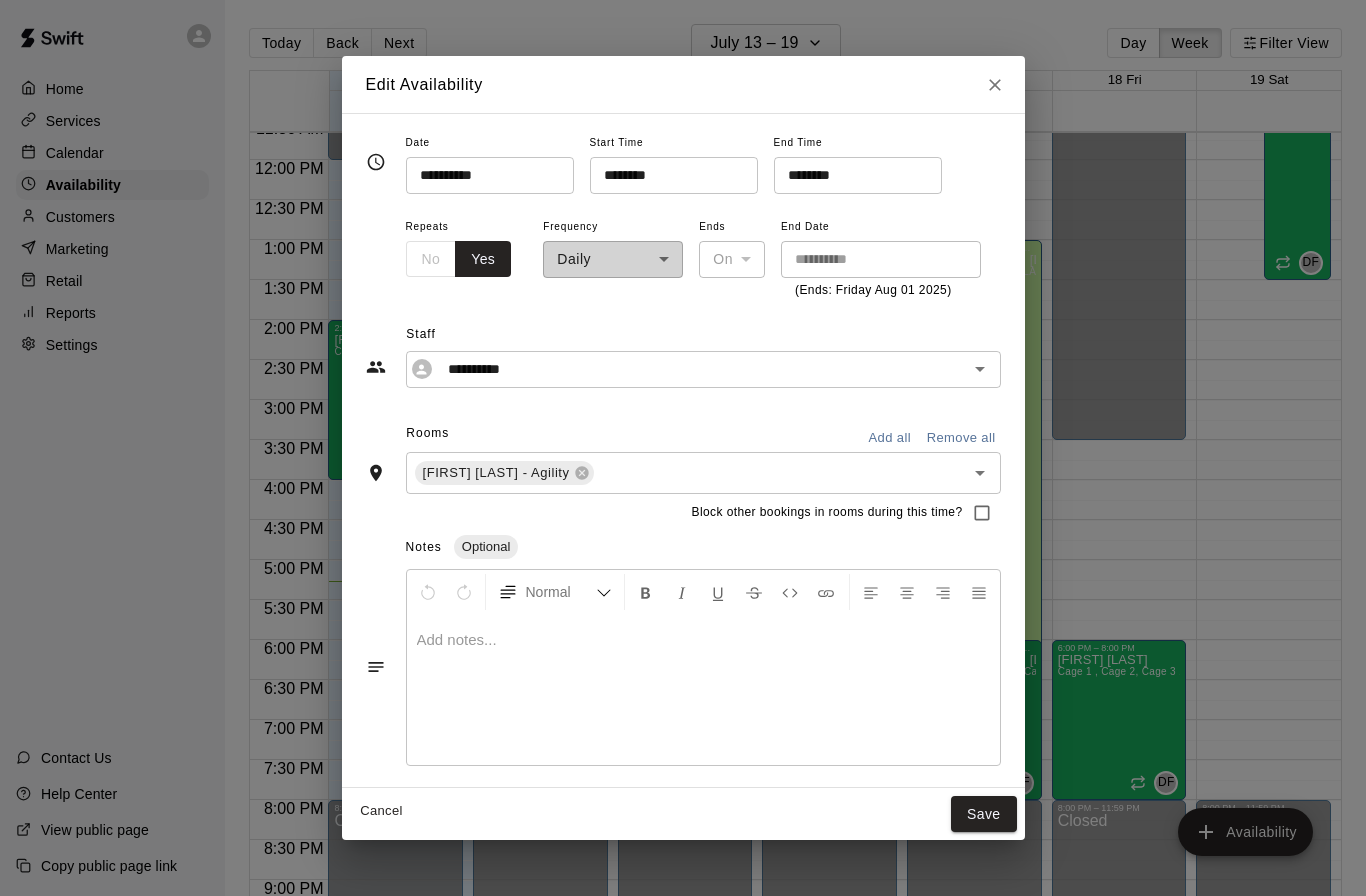 click on "********" at bounding box center (851, 175) 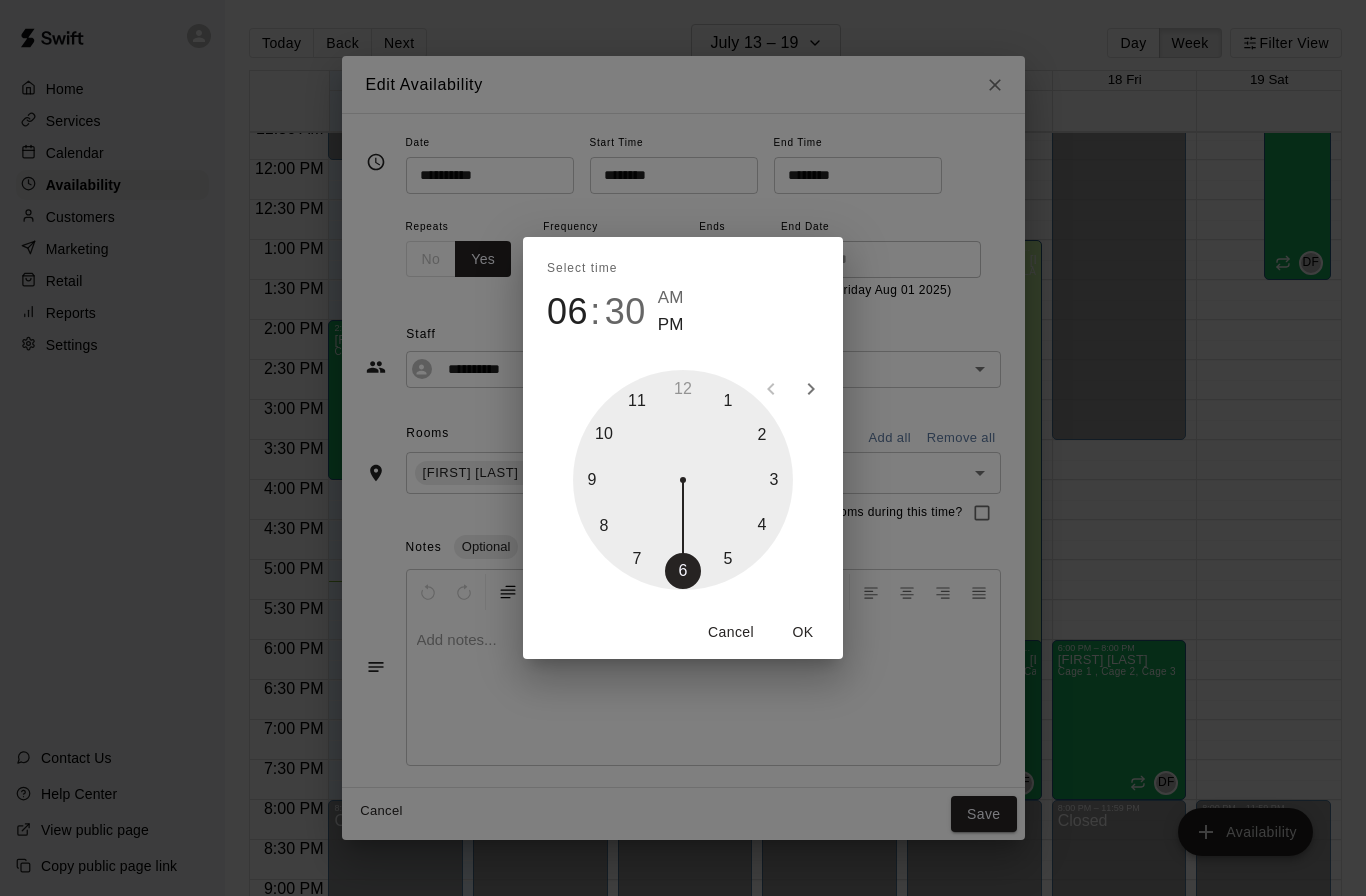 click at bounding box center [683, 480] 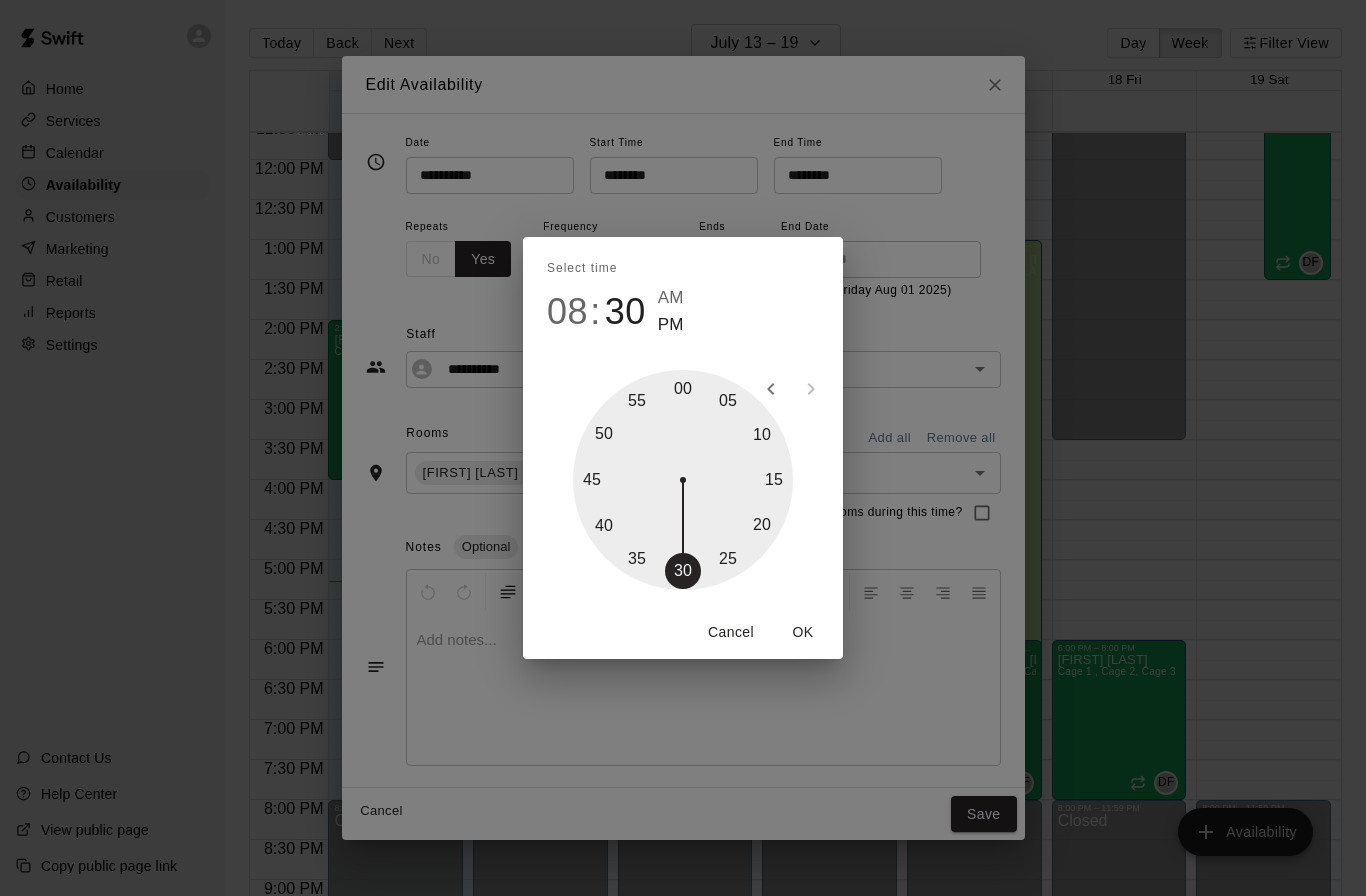 click at bounding box center [683, 480] 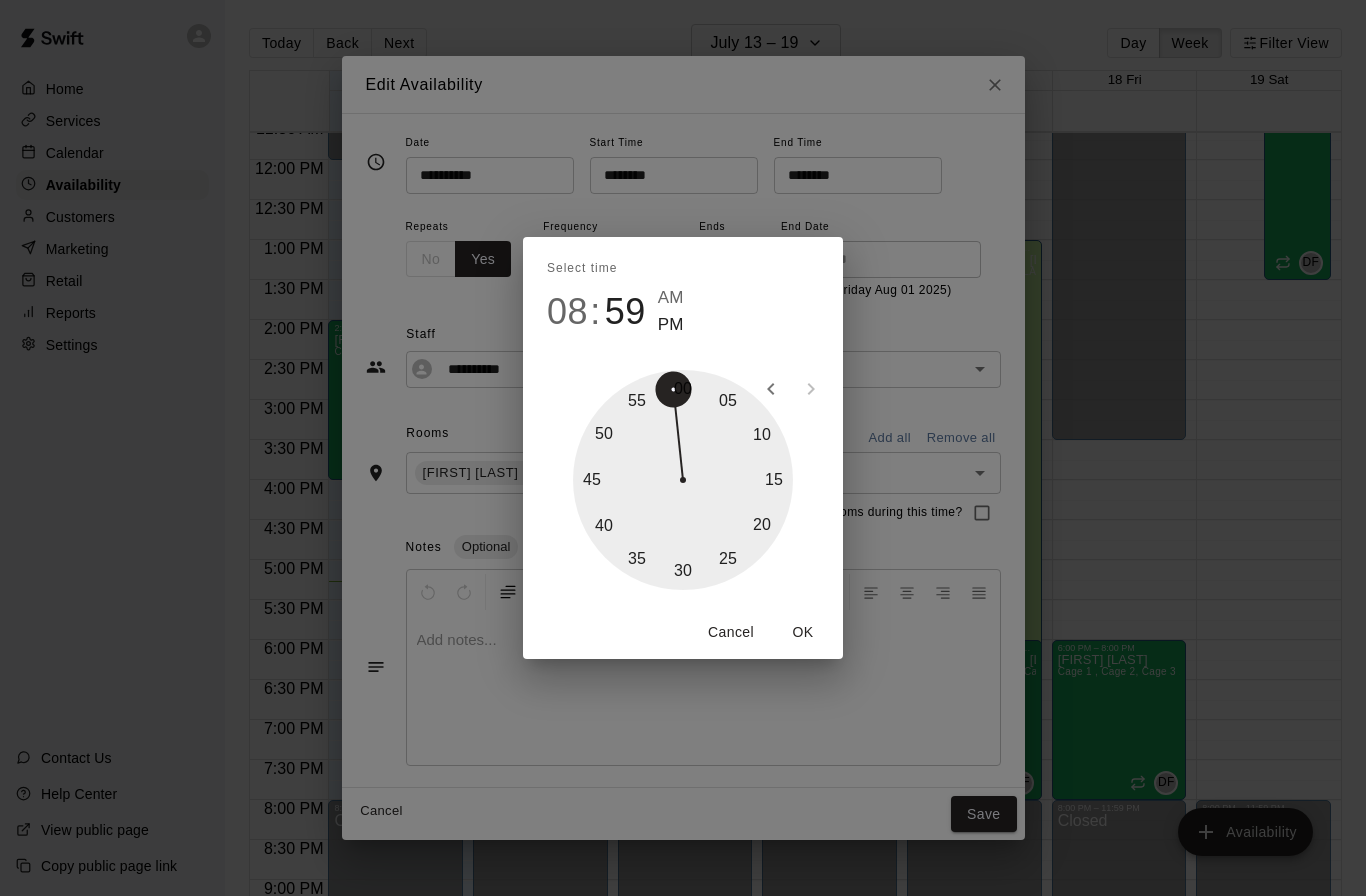 click at bounding box center (683, 480) 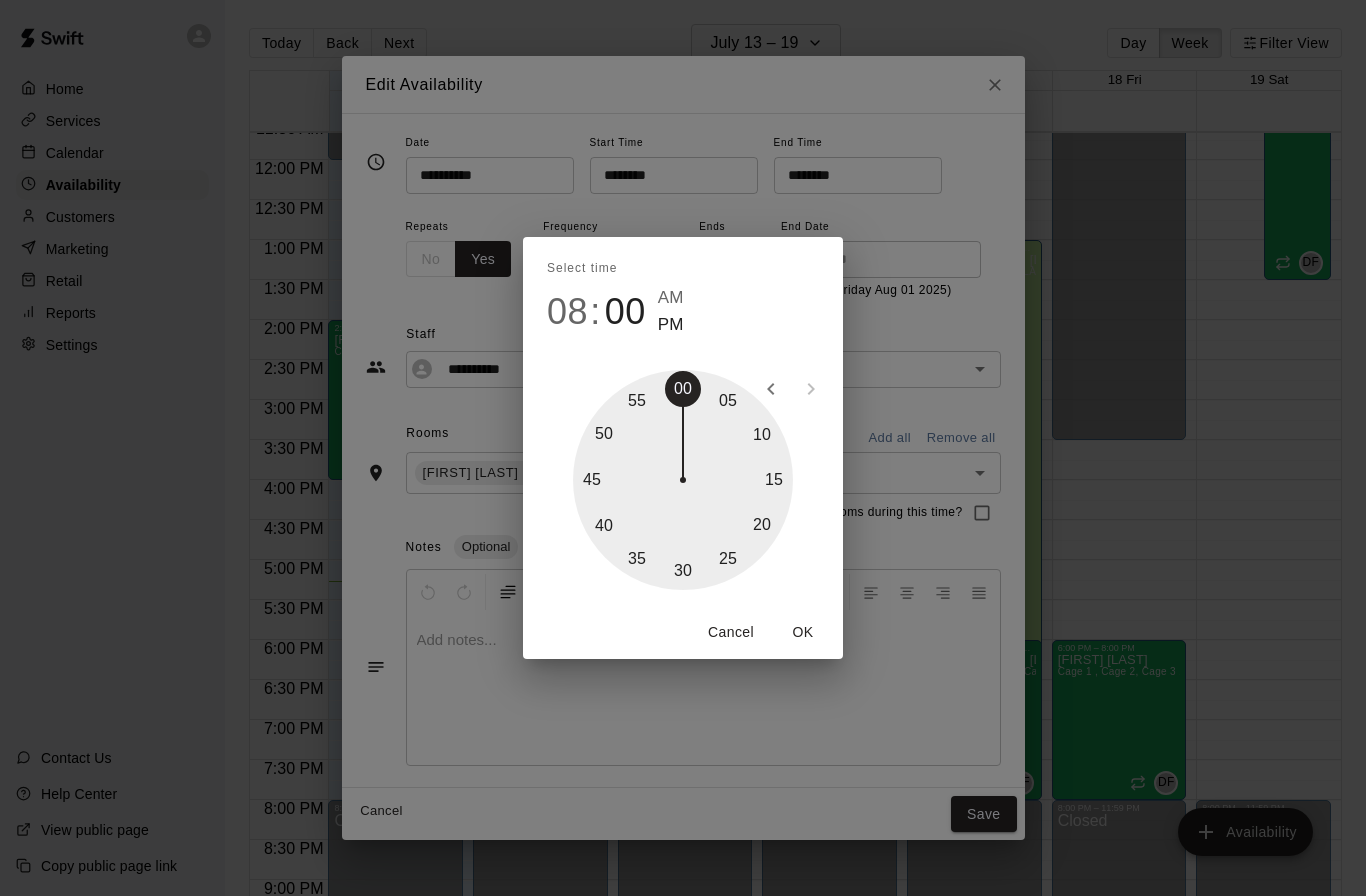 click on "OK" at bounding box center (803, 632) 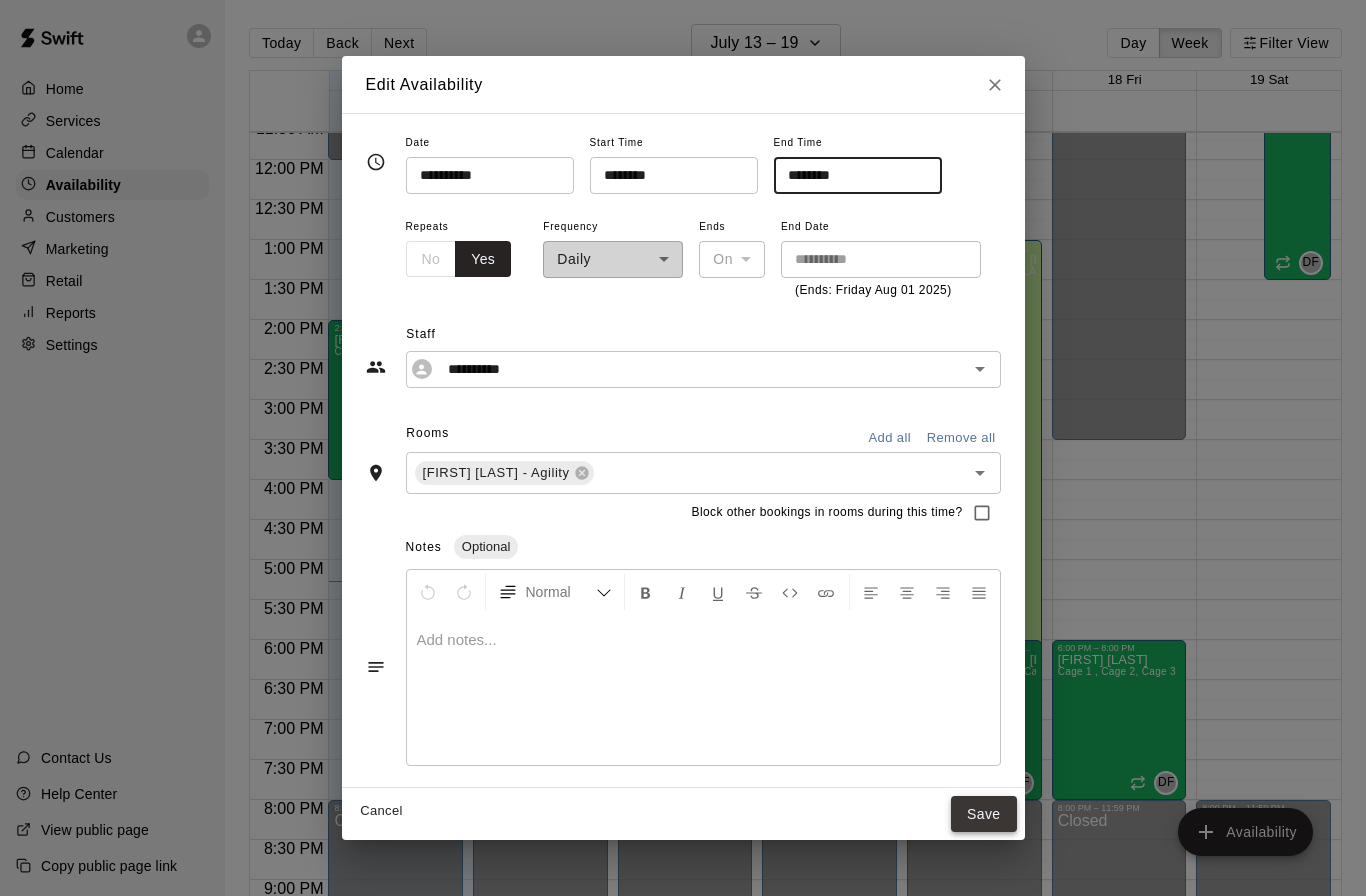 click on "Save" at bounding box center (984, 814) 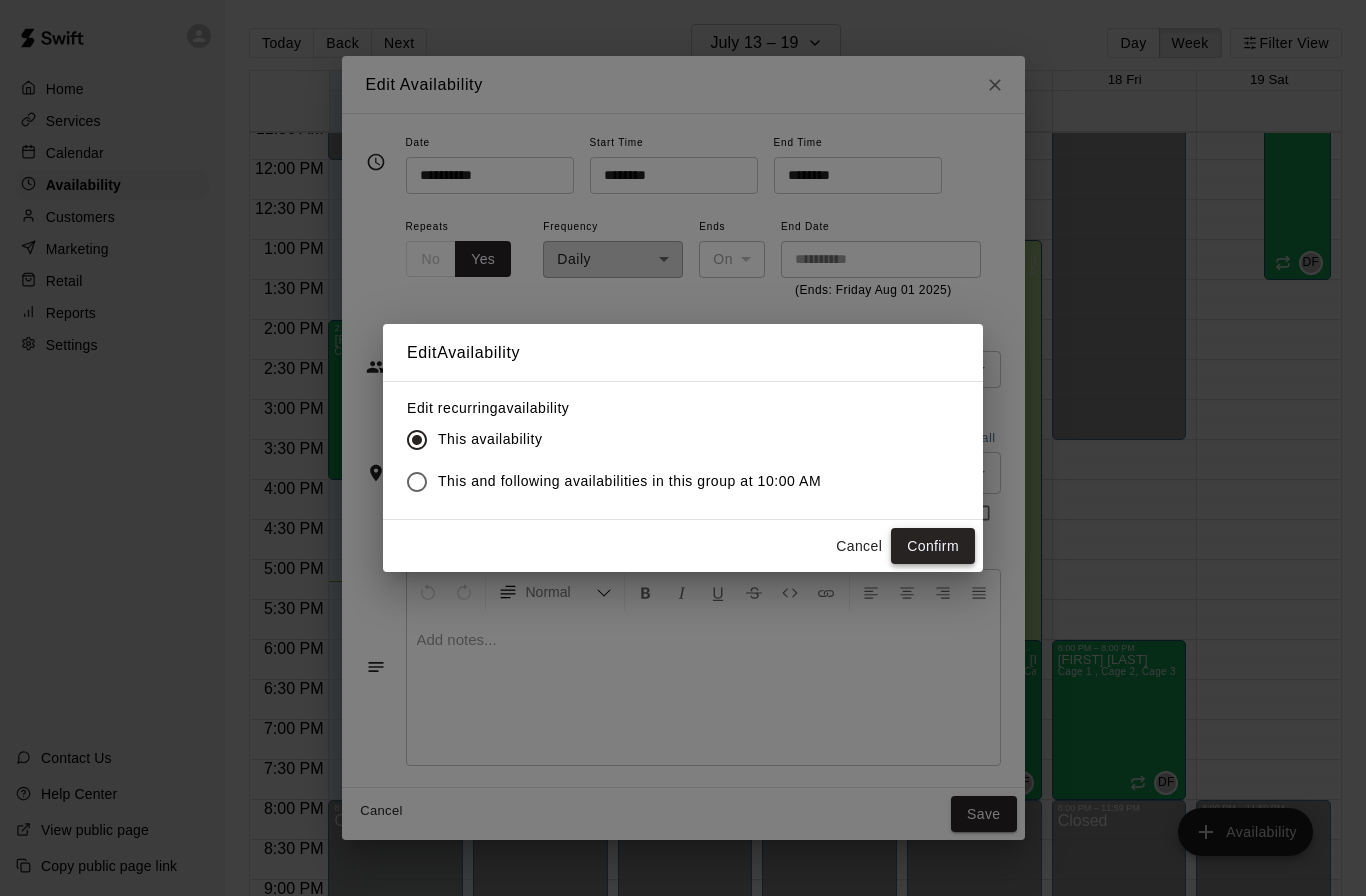 click on "Confirm" at bounding box center [933, 546] 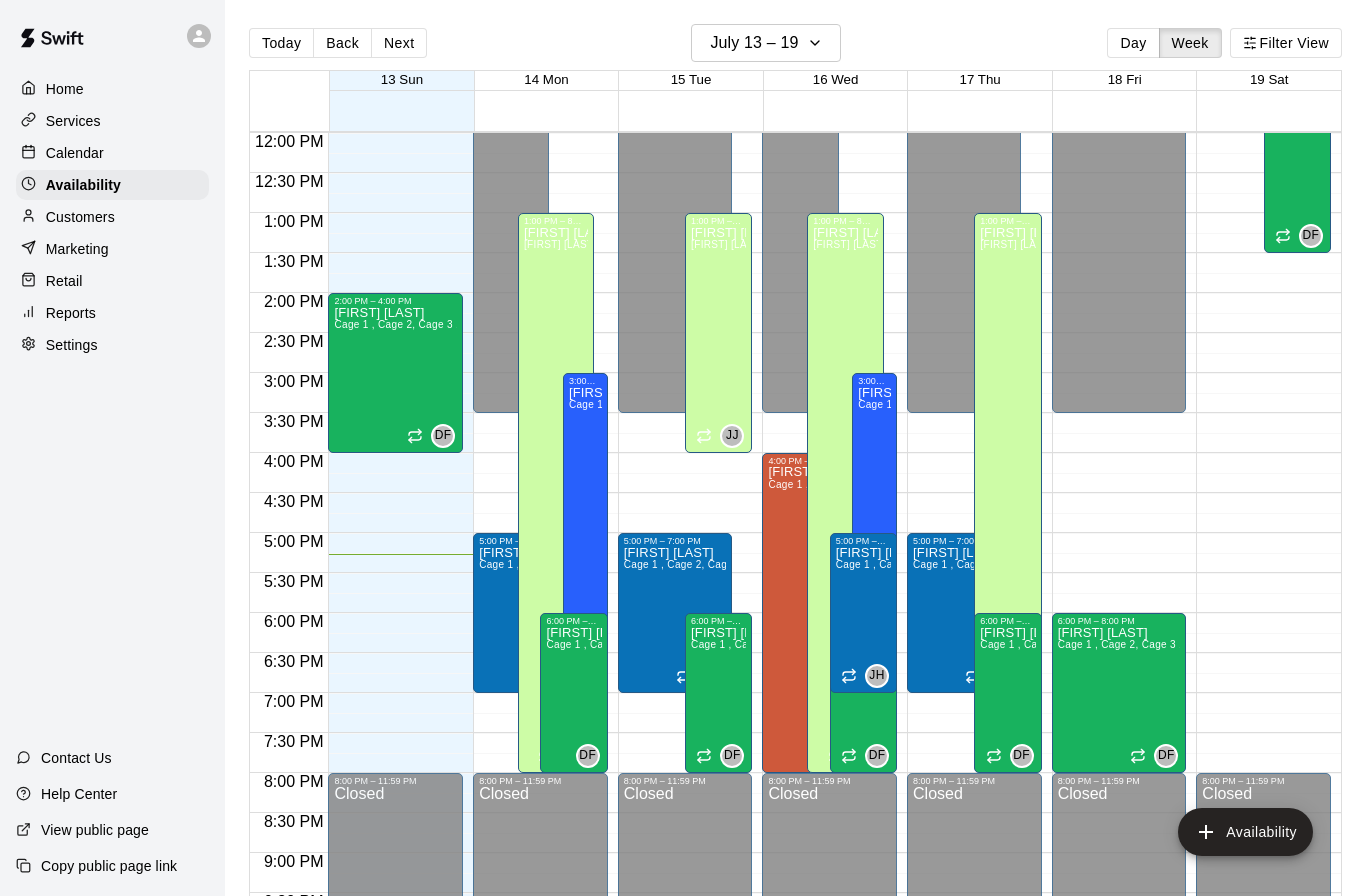 scroll, scrollTop: 966, scrollLeft: 0, axis: vertical 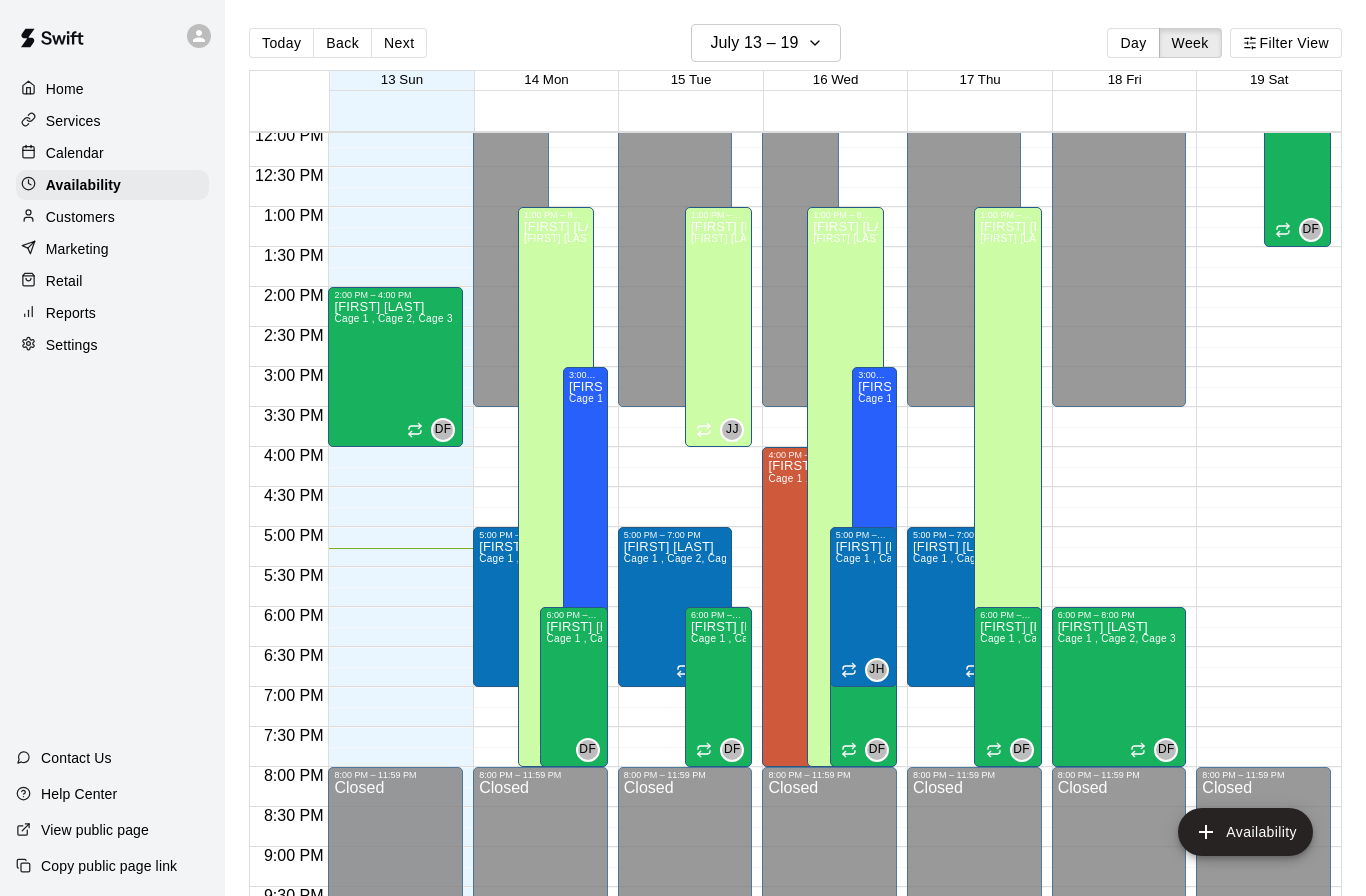 click on "Help Center" at bounding box center (79, 794) 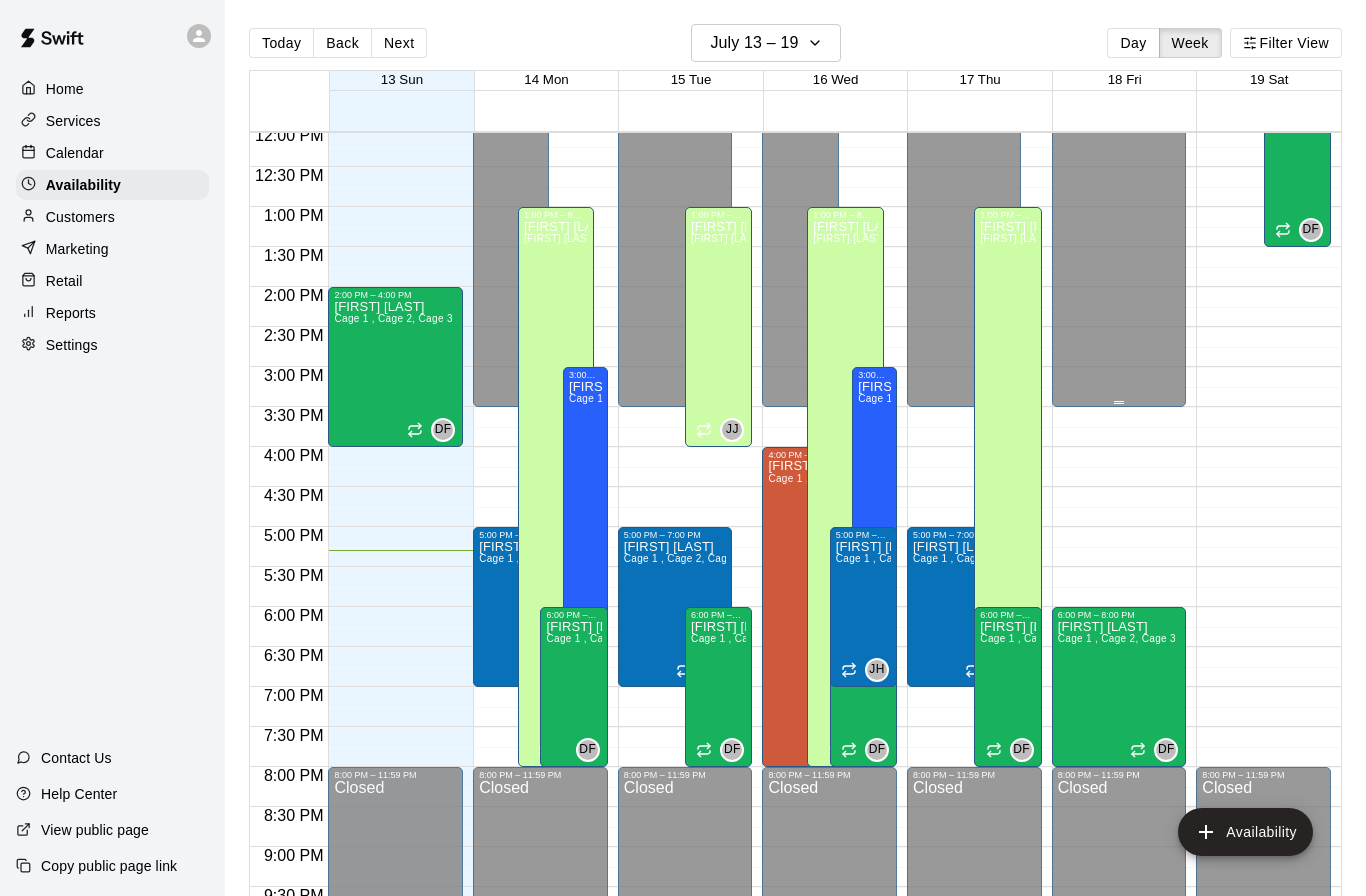 click on "Closed" at bounding box center [1119, -203] 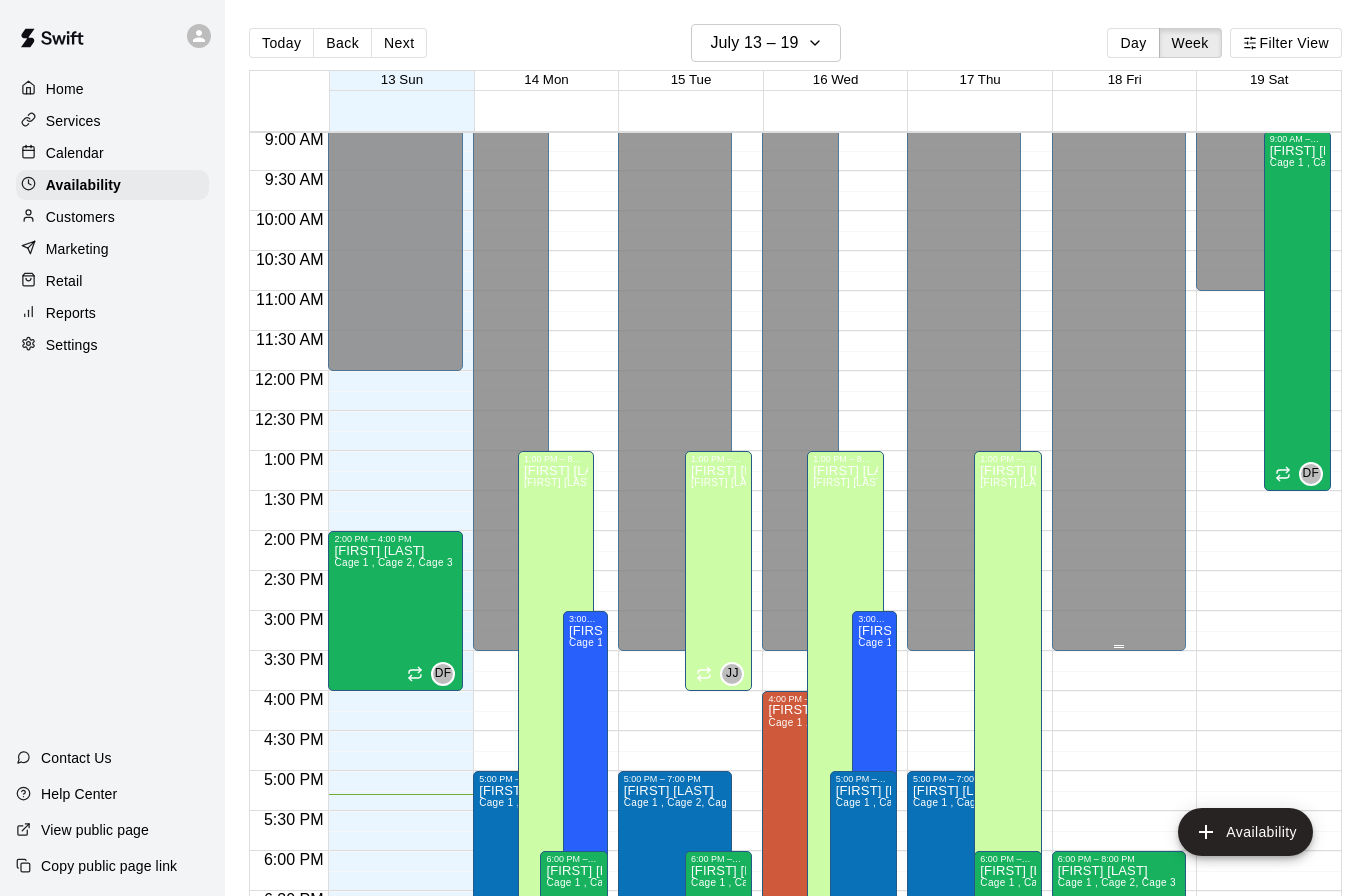 scroll, scrollTop: 726, scrollLeft: 0, axis: vertical 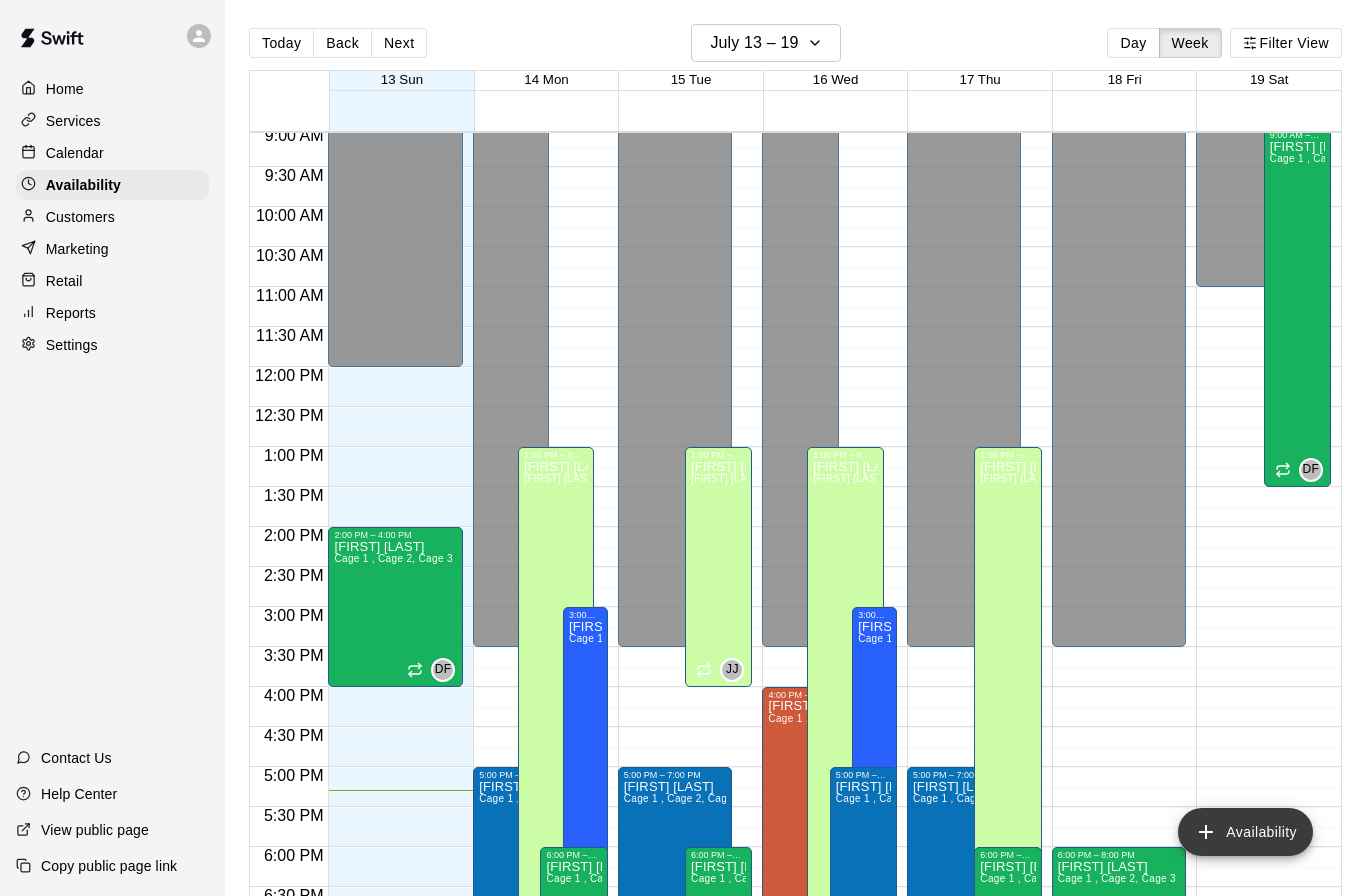 click on "Availability" at bounding box center (1245, 832) 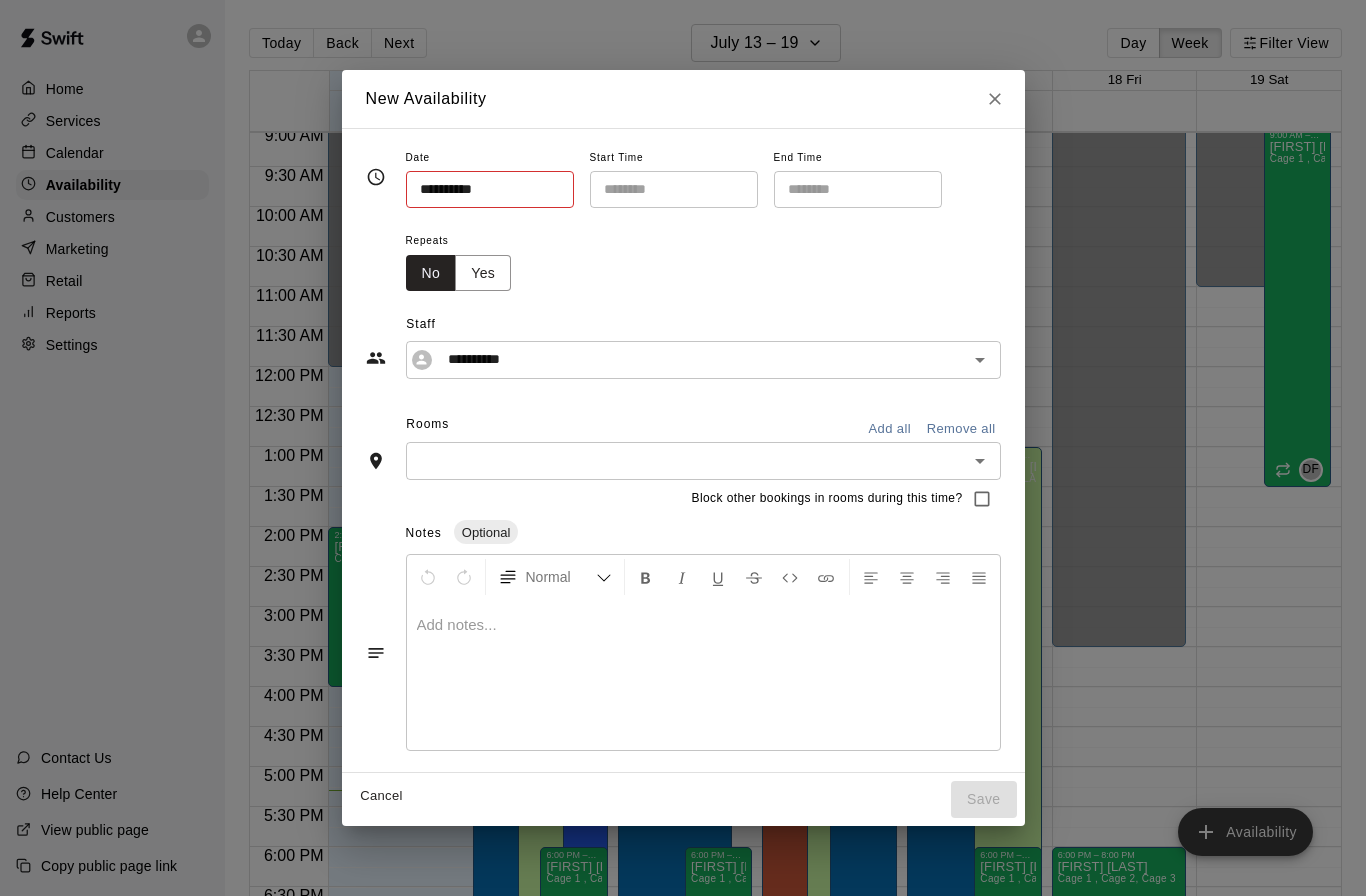 type on "**********" 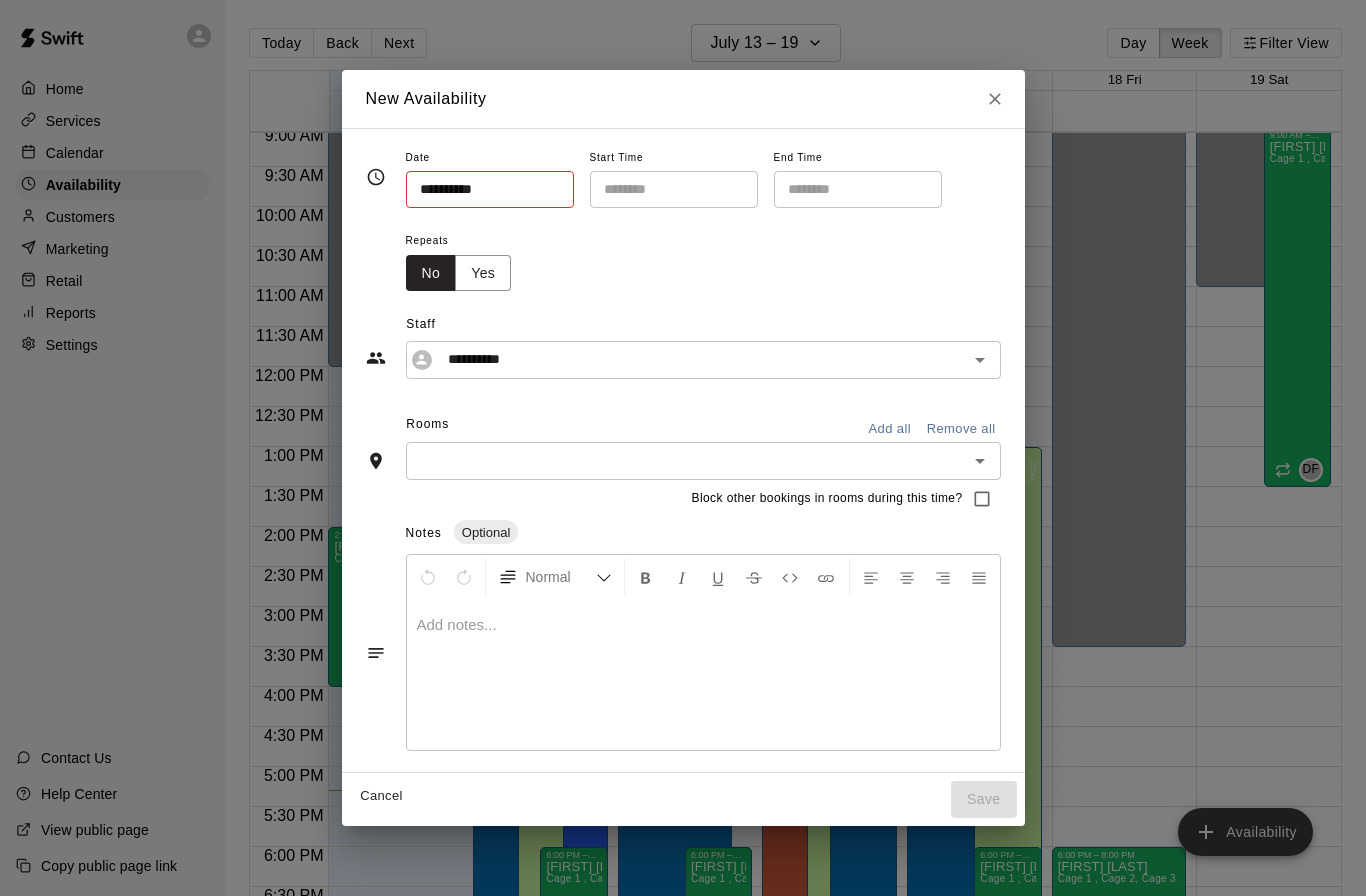 type on "********" 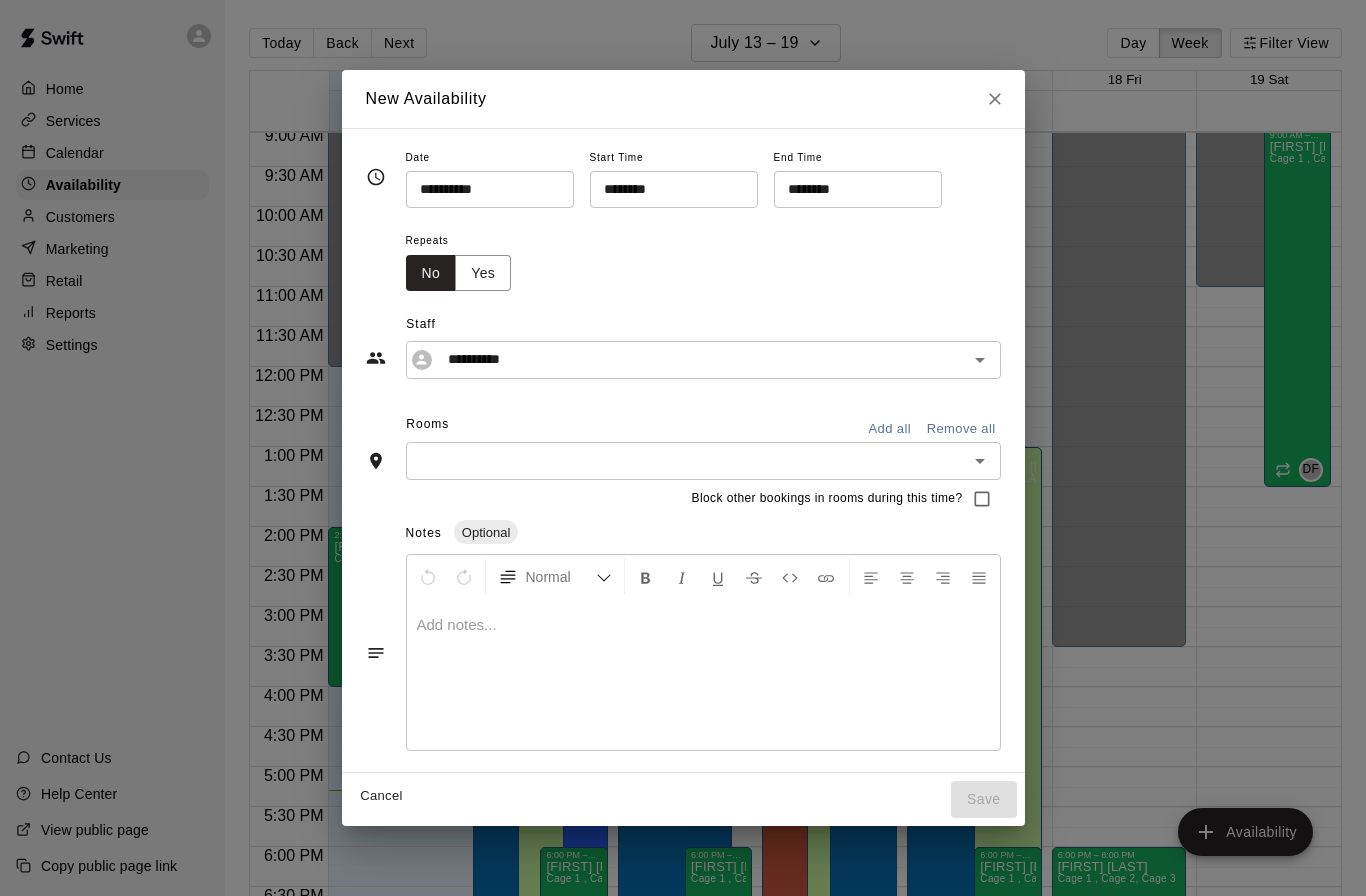 click on "**********" at bounding box center [483, 189] 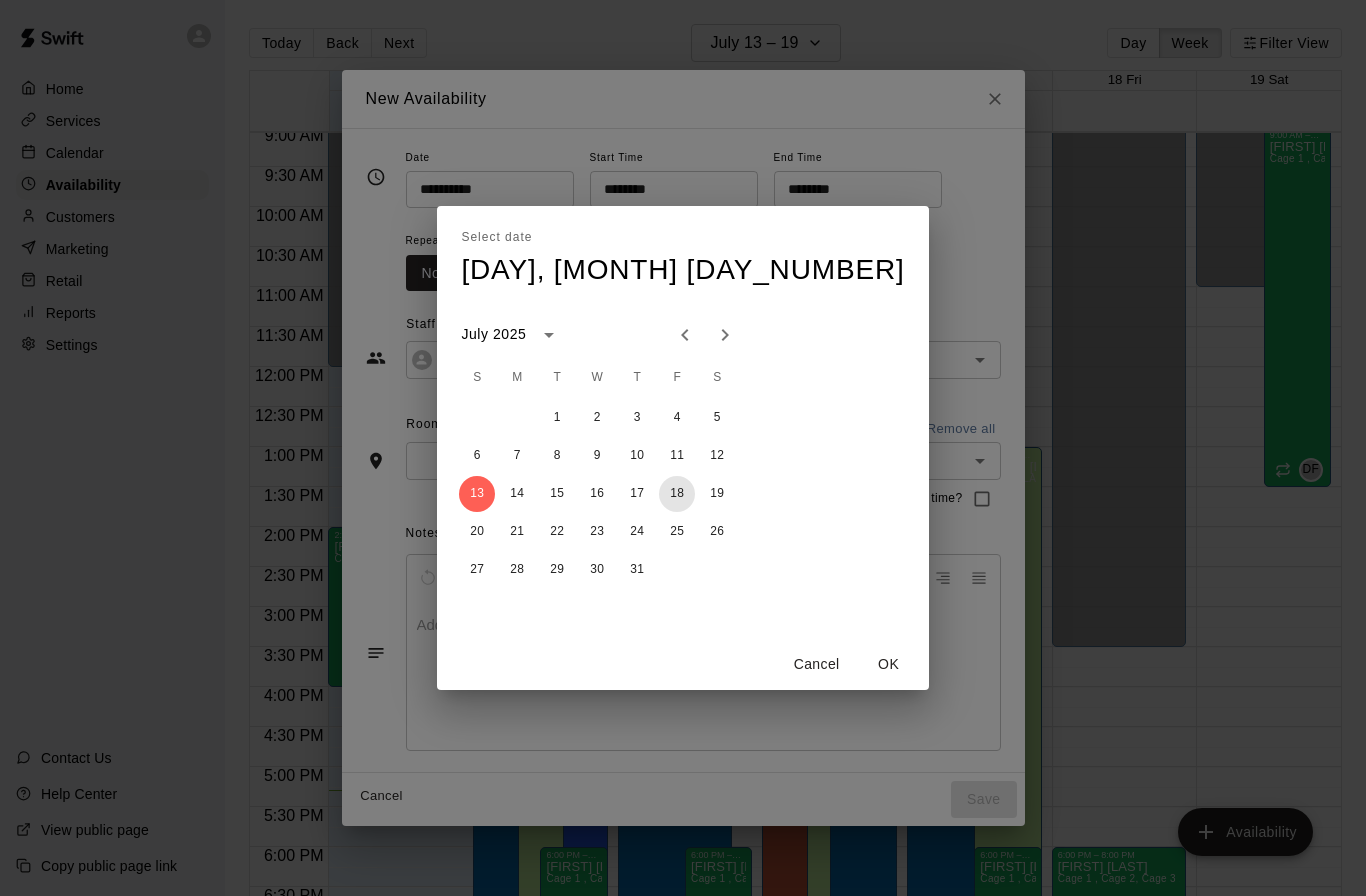 click on "18" at bounding box center (677, 494) 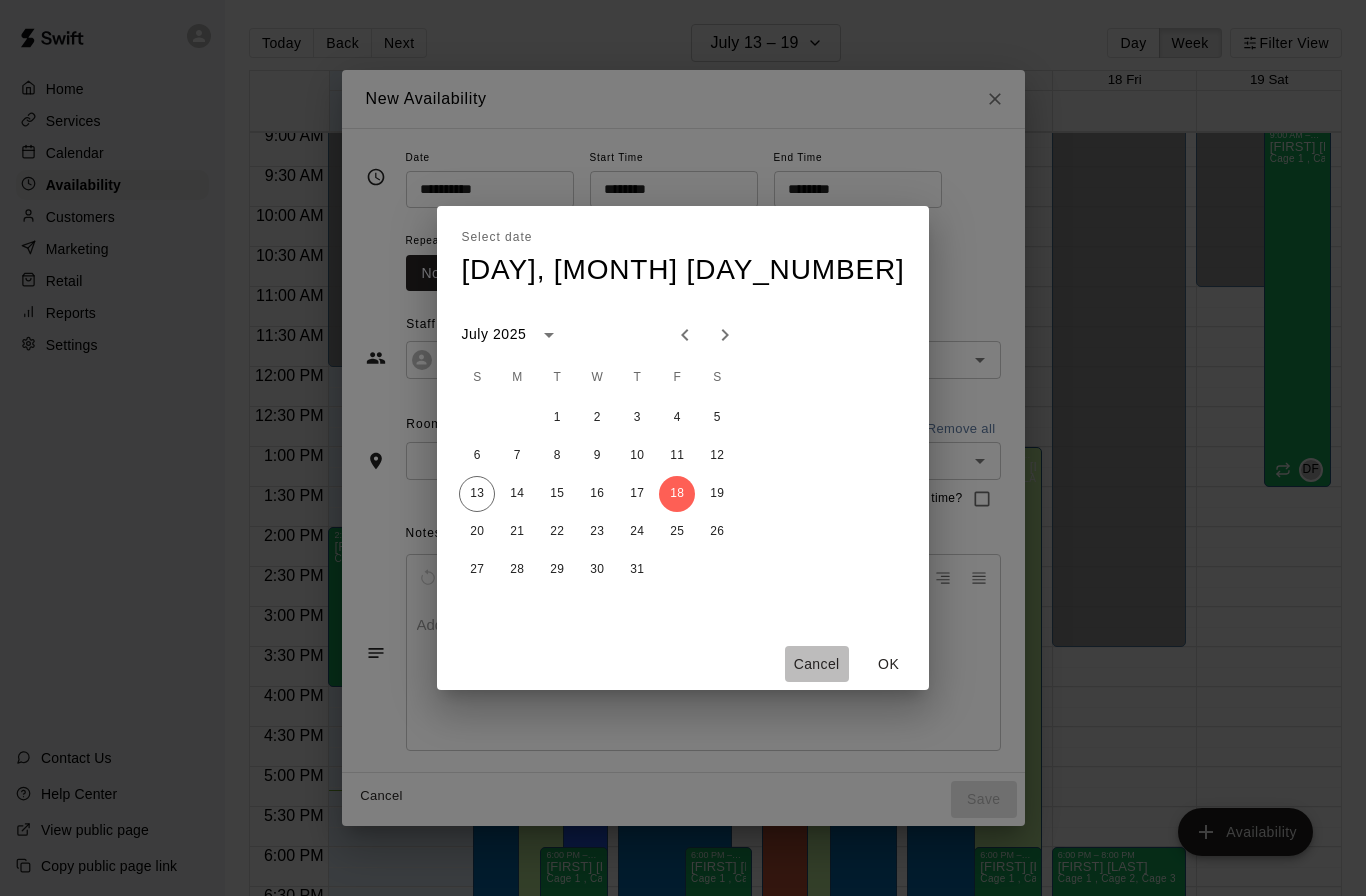 click on "Cancel" at bounding box center [817, 664] 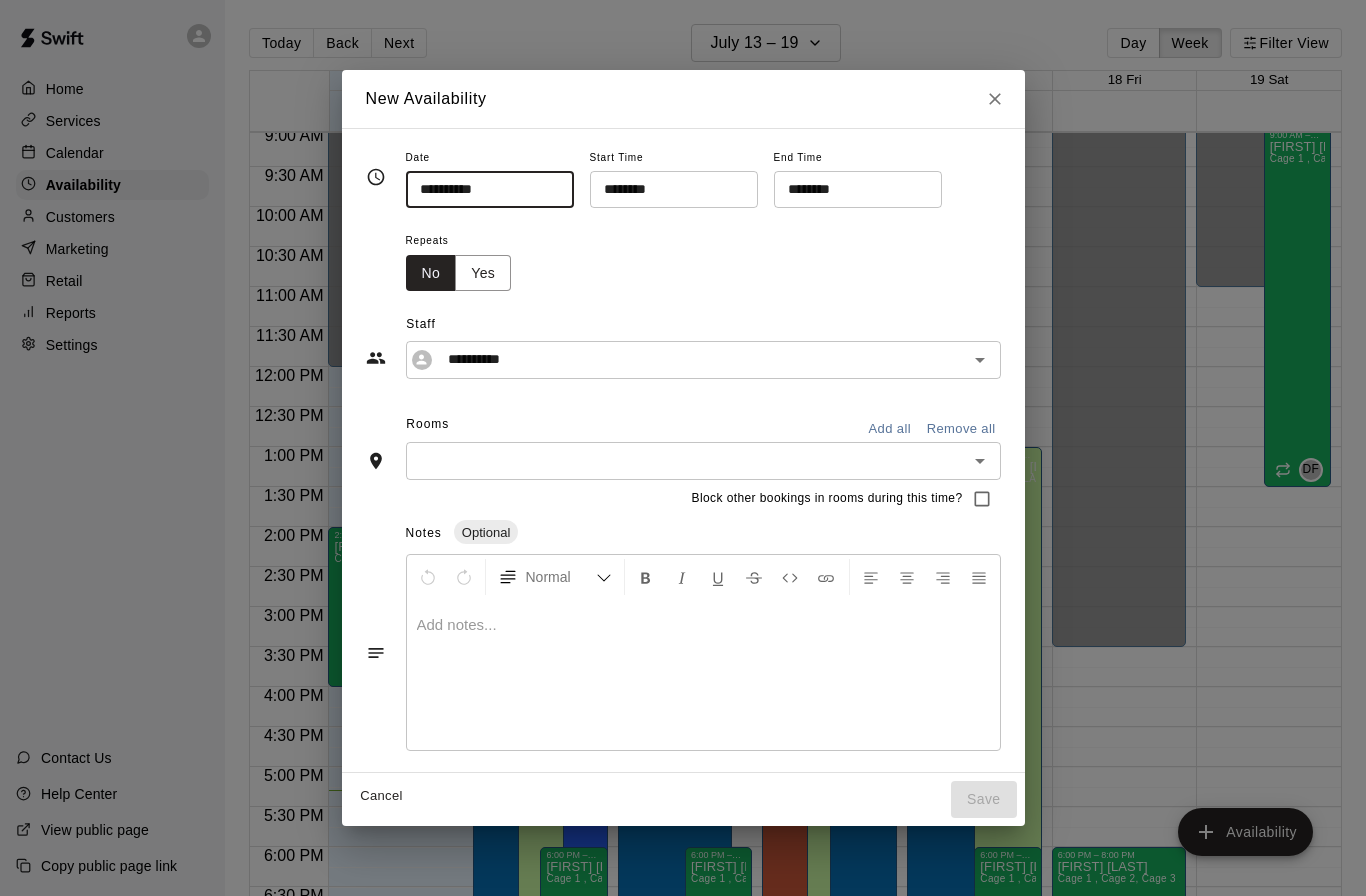 click 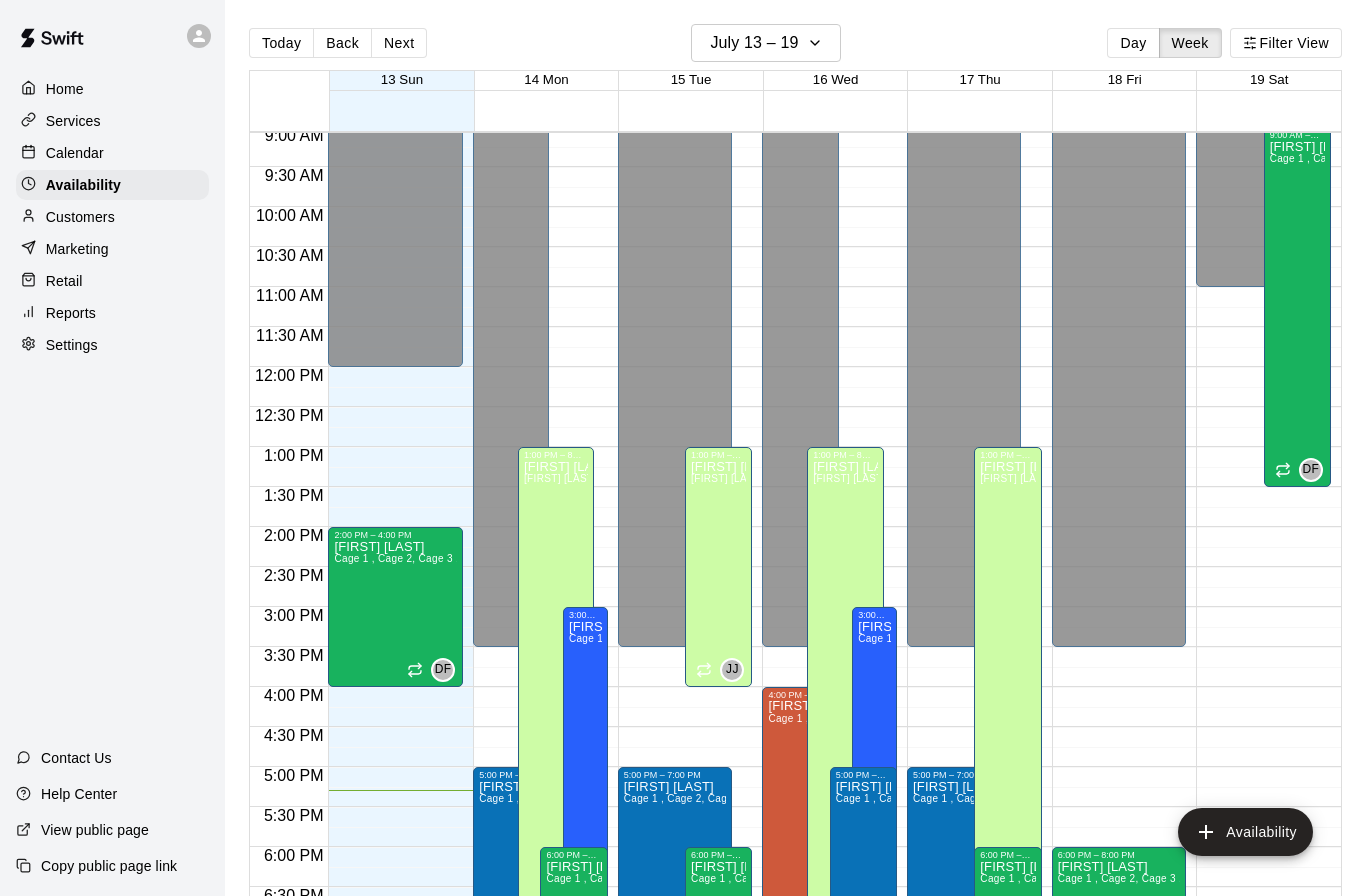 type on "**********" 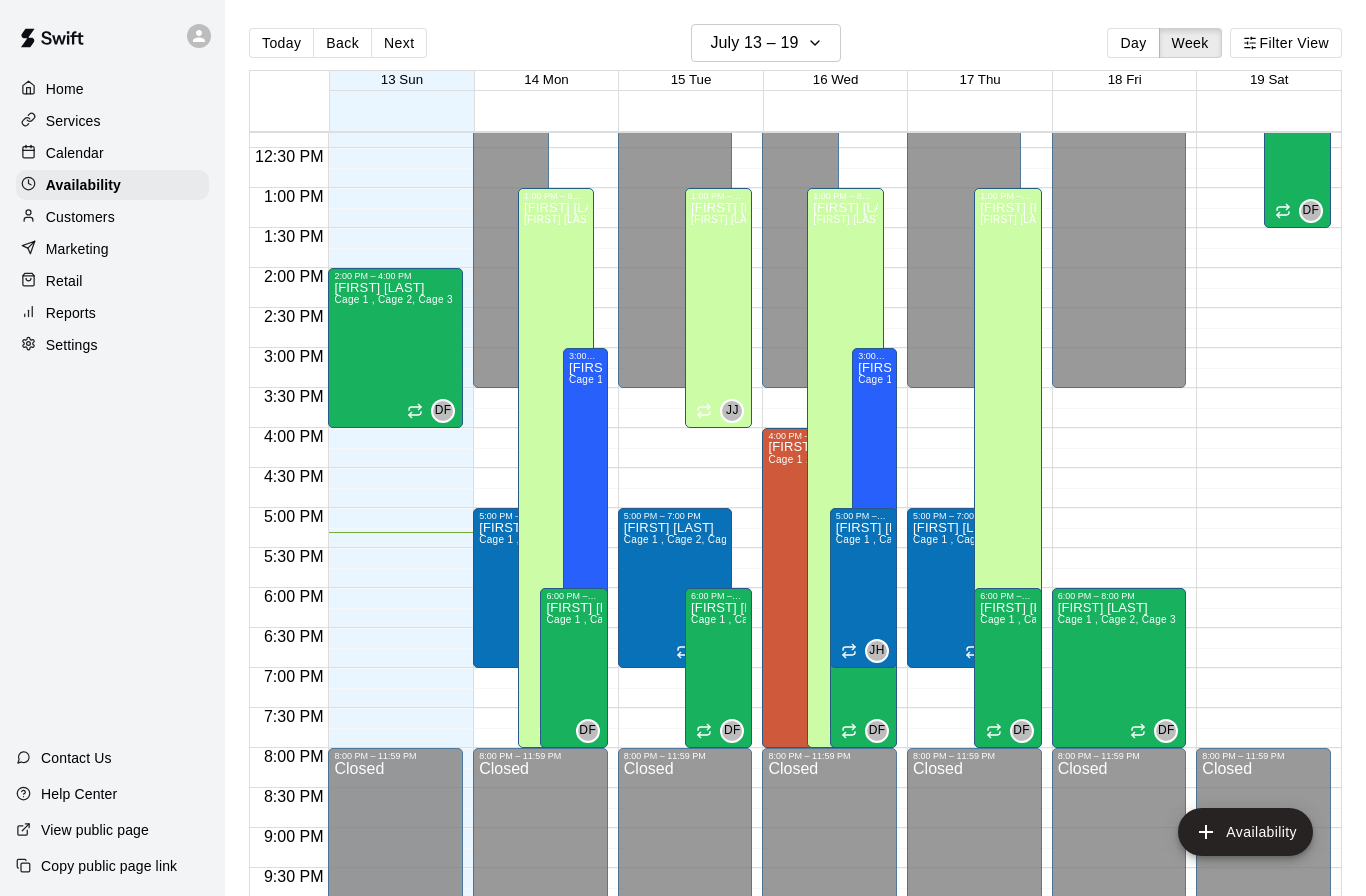 scroll, scrollTop: 984, scrollLeft: 0, axis: vertical 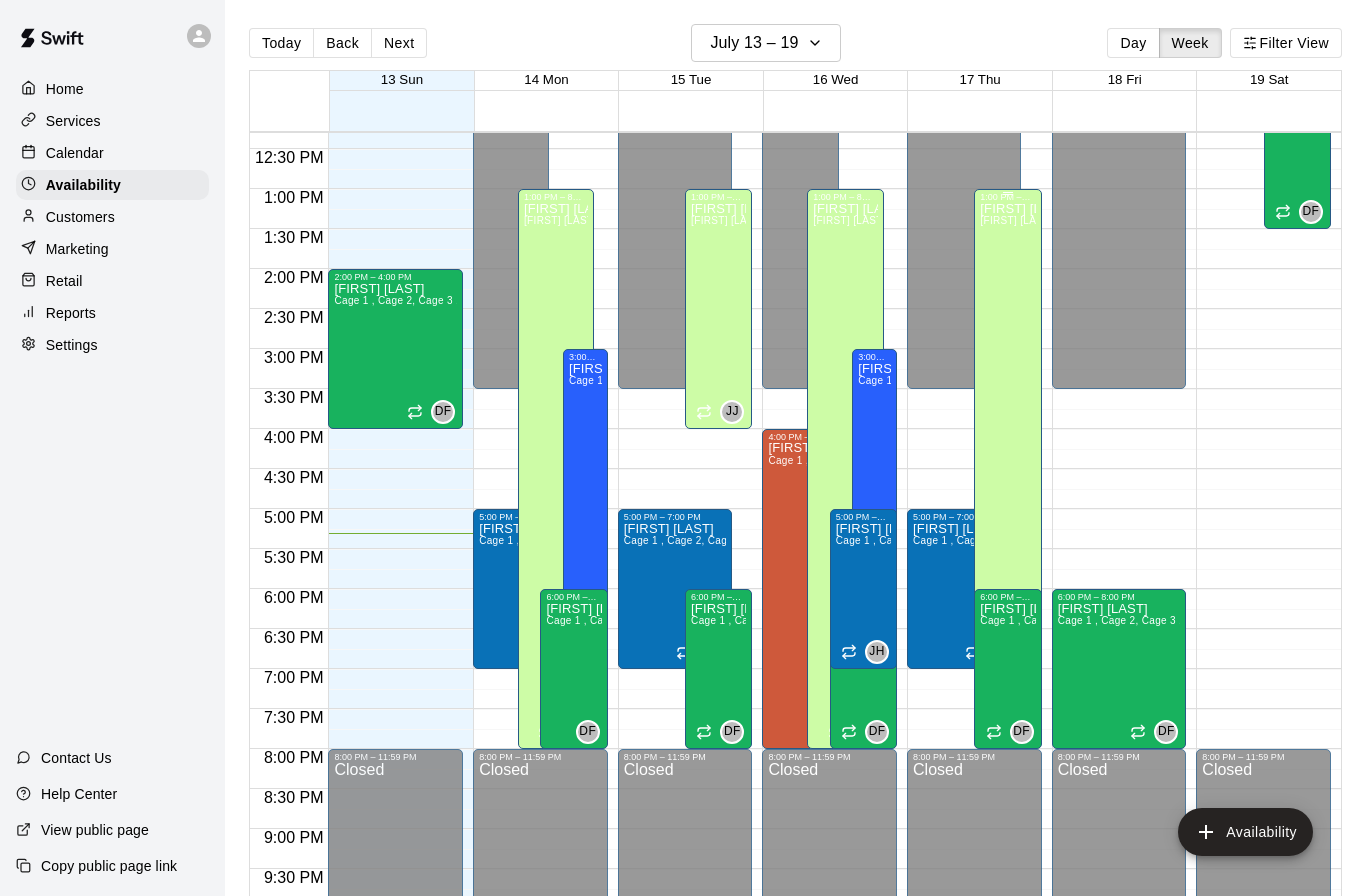 click on "[FIRST] [LAST] - Agility" at bounding box center [1007, 650] 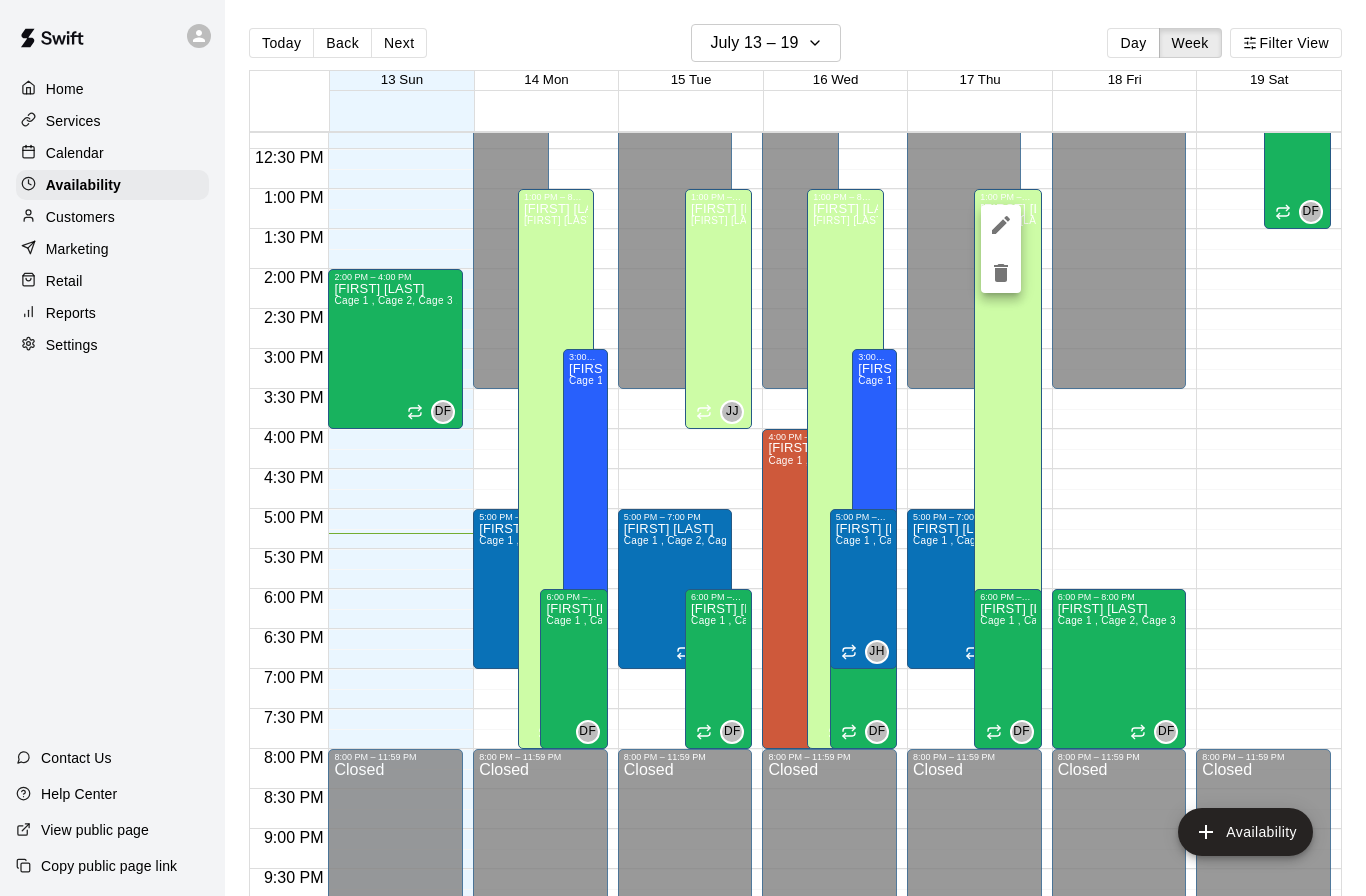 click at bounding box center (683, 448) 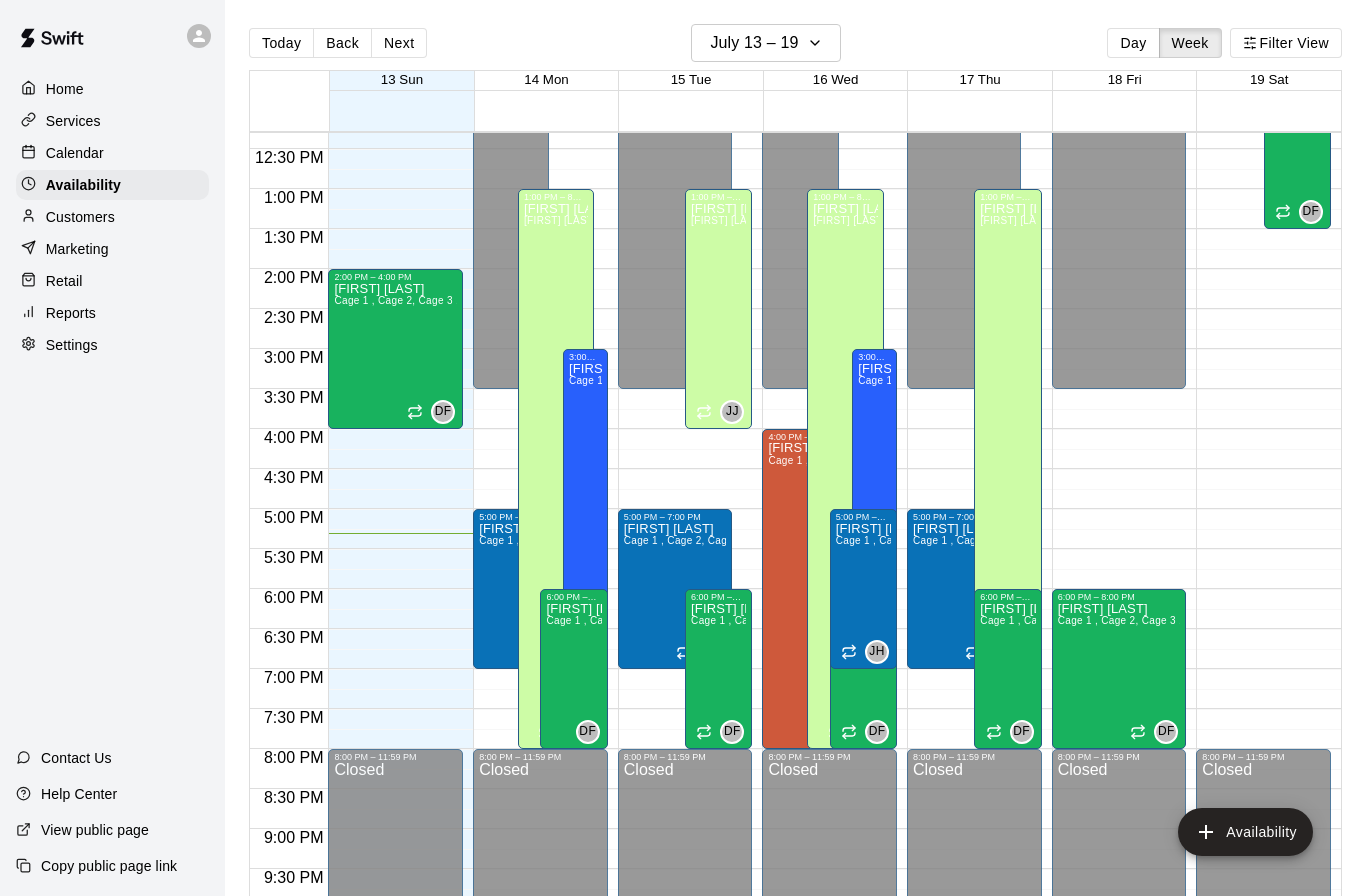 click on "Calendar" at bounding box center [75, 153] 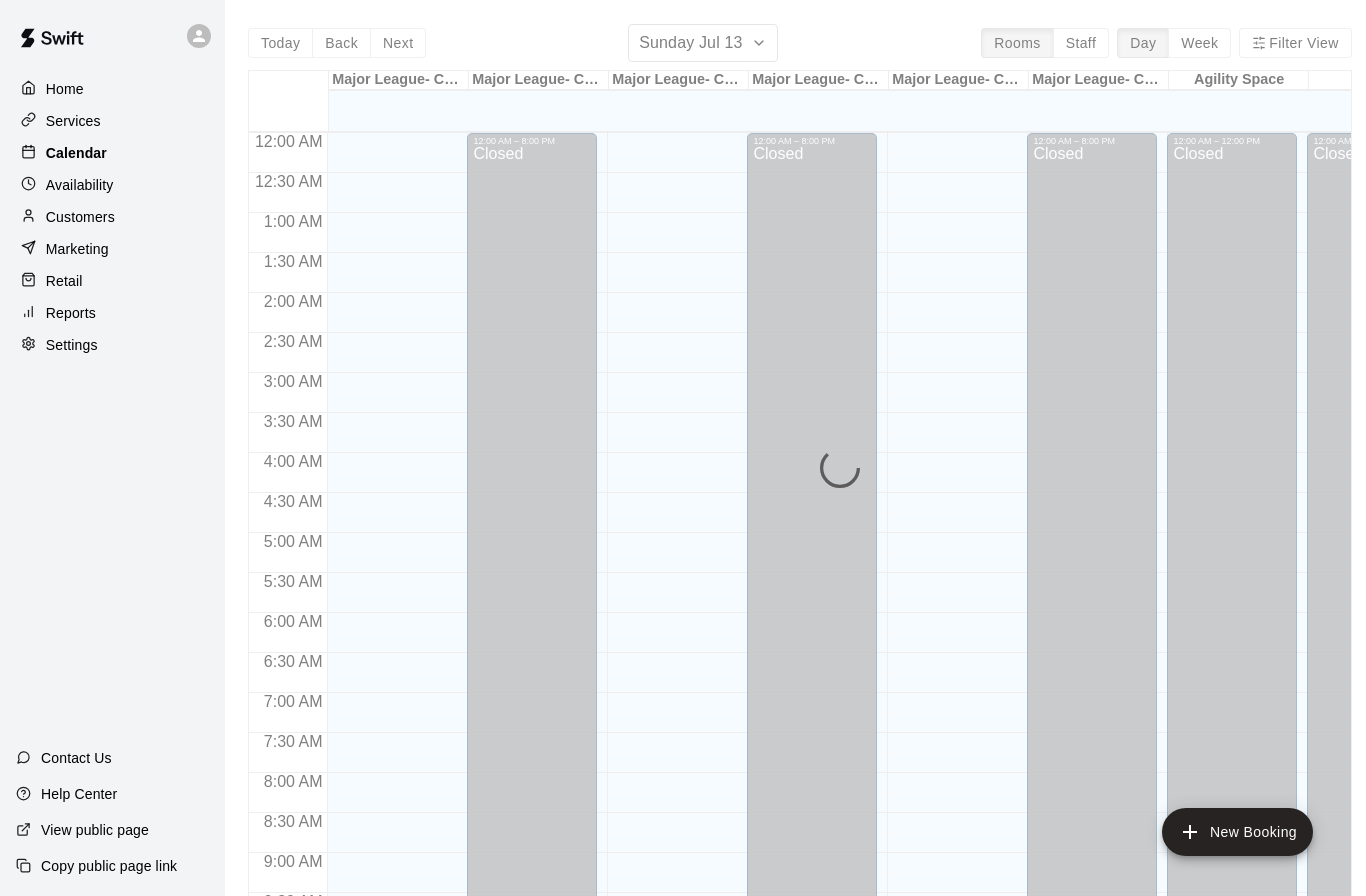 scroll, scrollTop: 993, scrollLeft: 0, axis: vertical 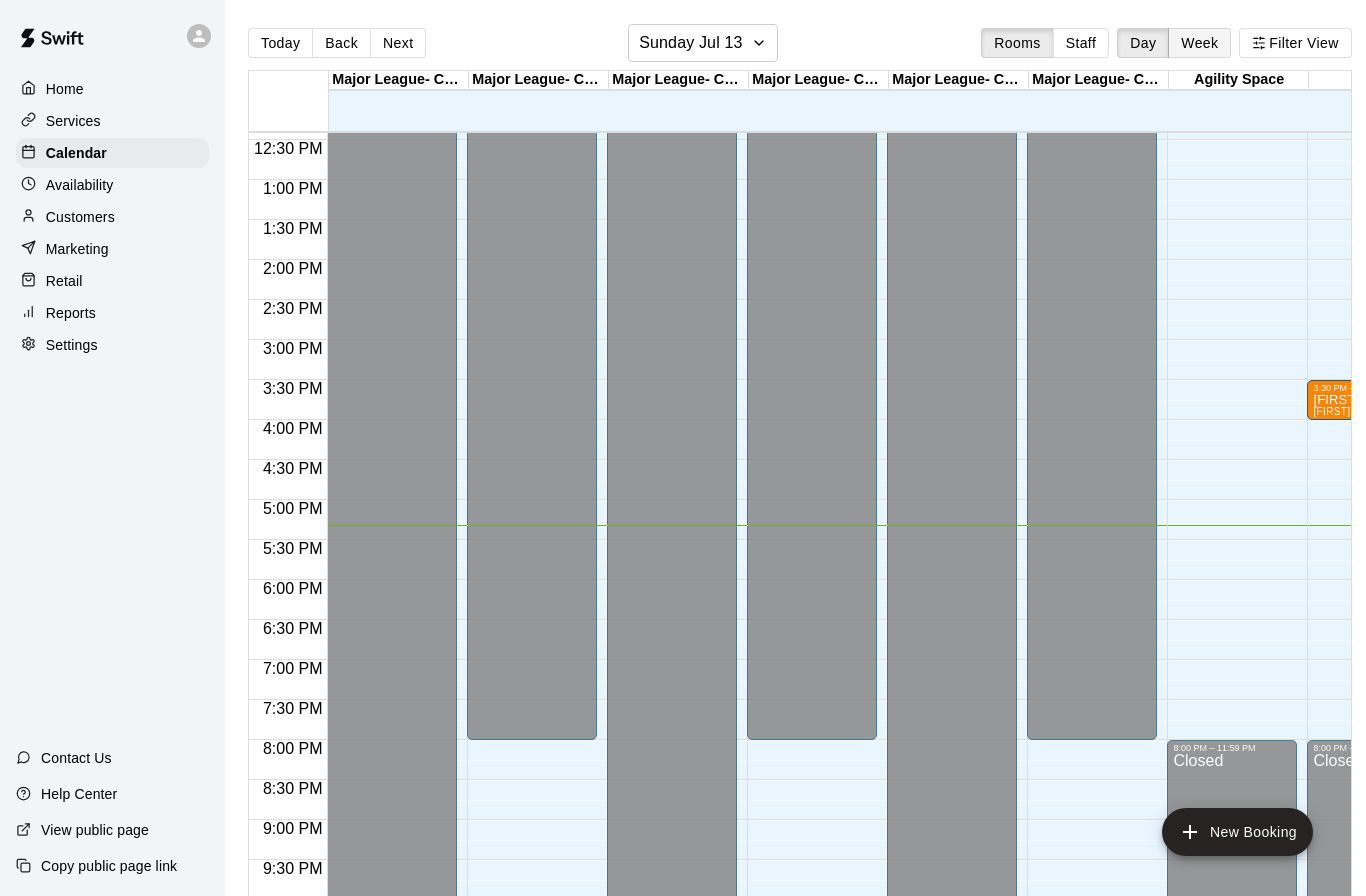 click on "Week" at bounding box center (1199, 43) 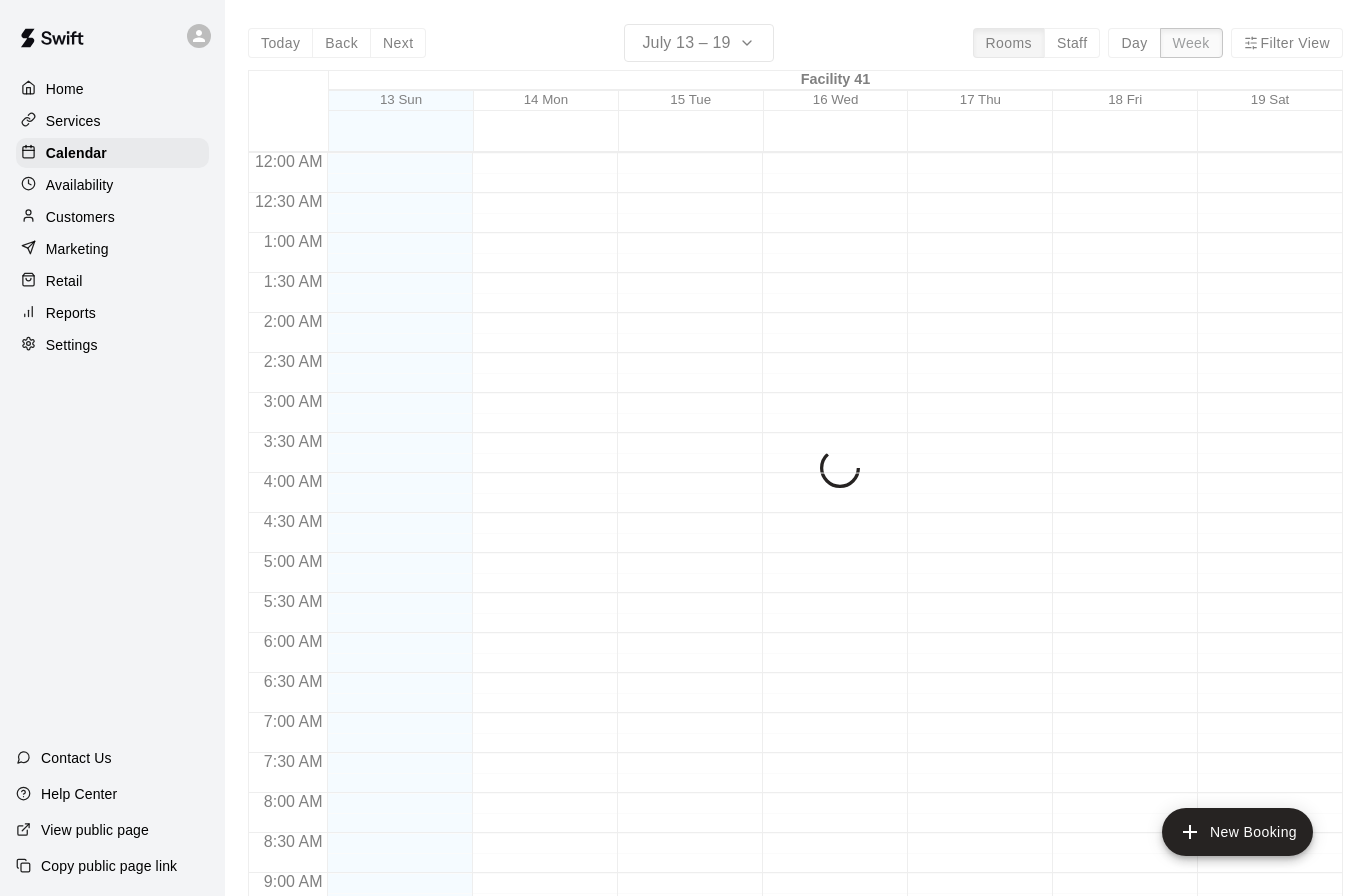 scroll, scrollTop: 1073, scrollLeft: 0, axis: vertical 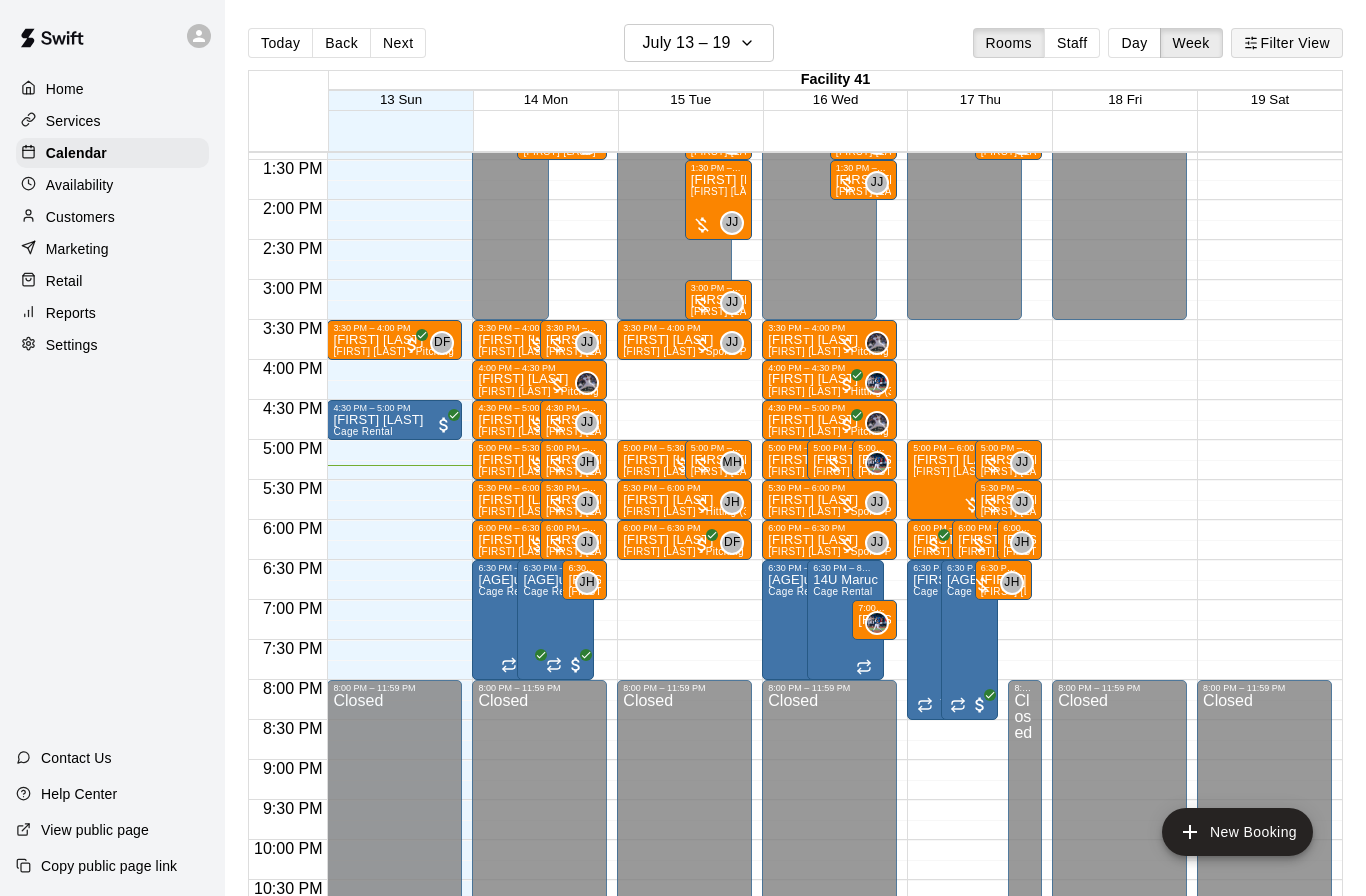 click on "Filter View" at bounding box center [1287, 43] 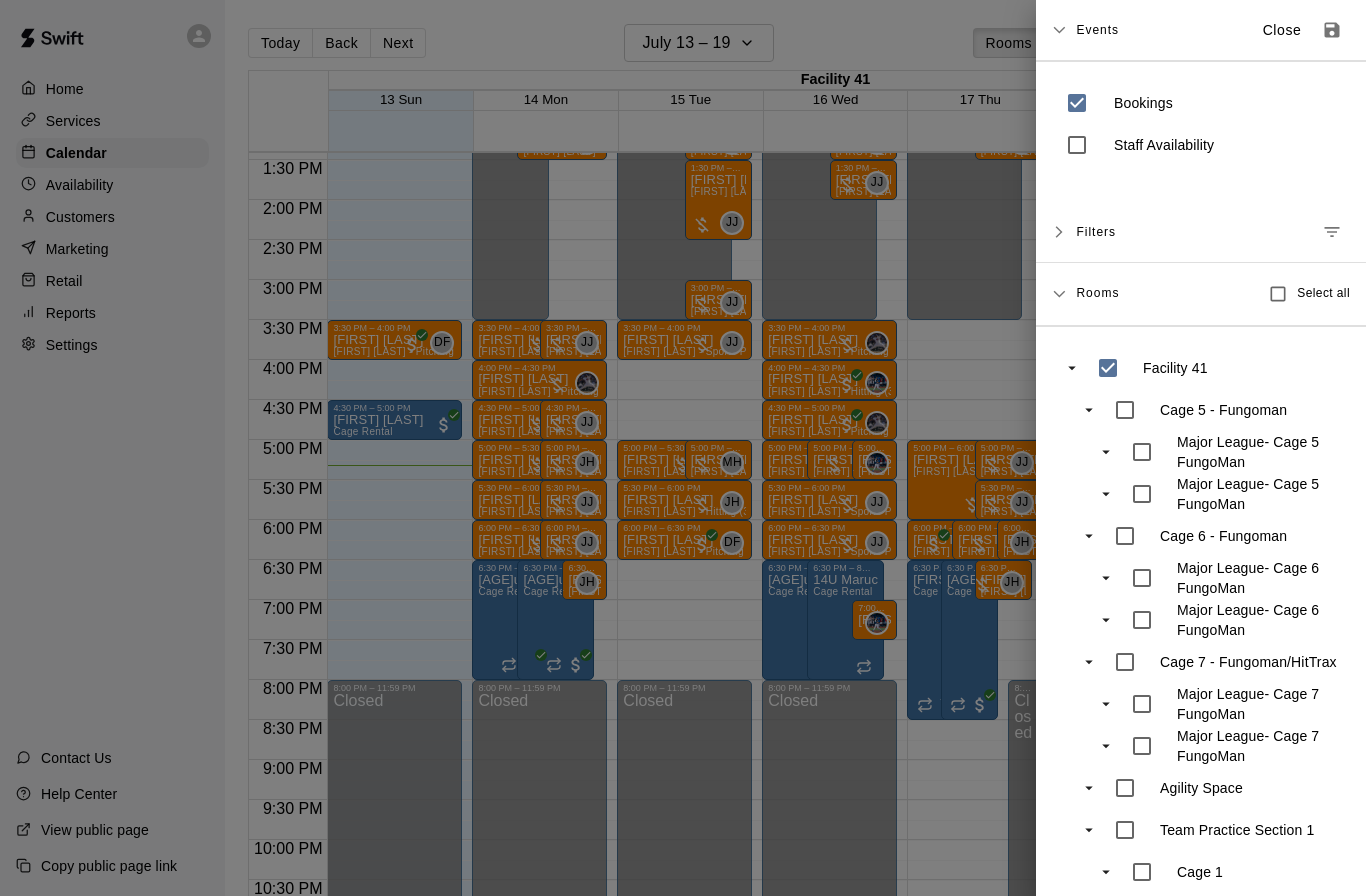 click at bounding box center [1332, 232] 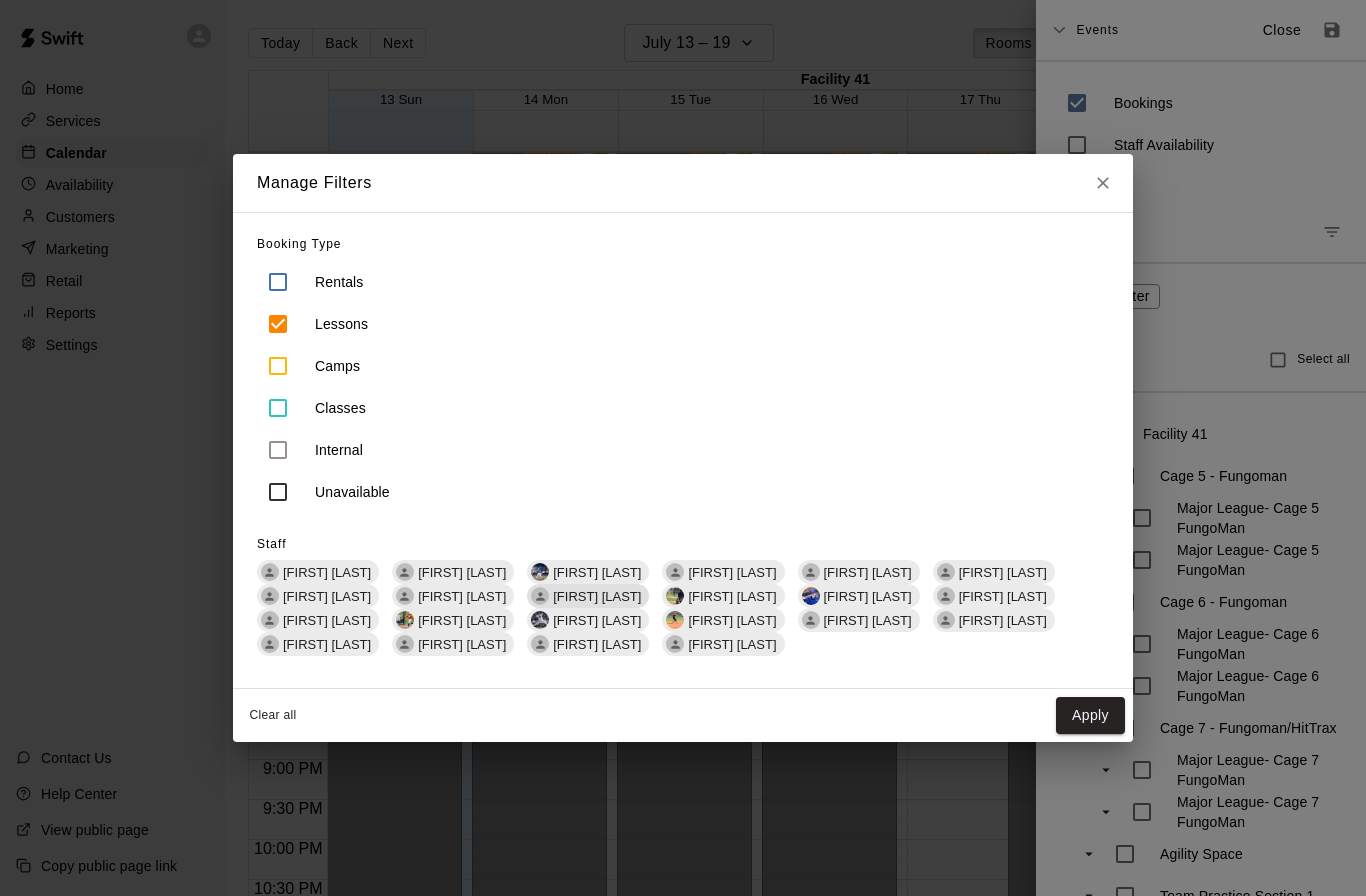click on "[FIRST] [LAST]" at bounding box center [588, 596] 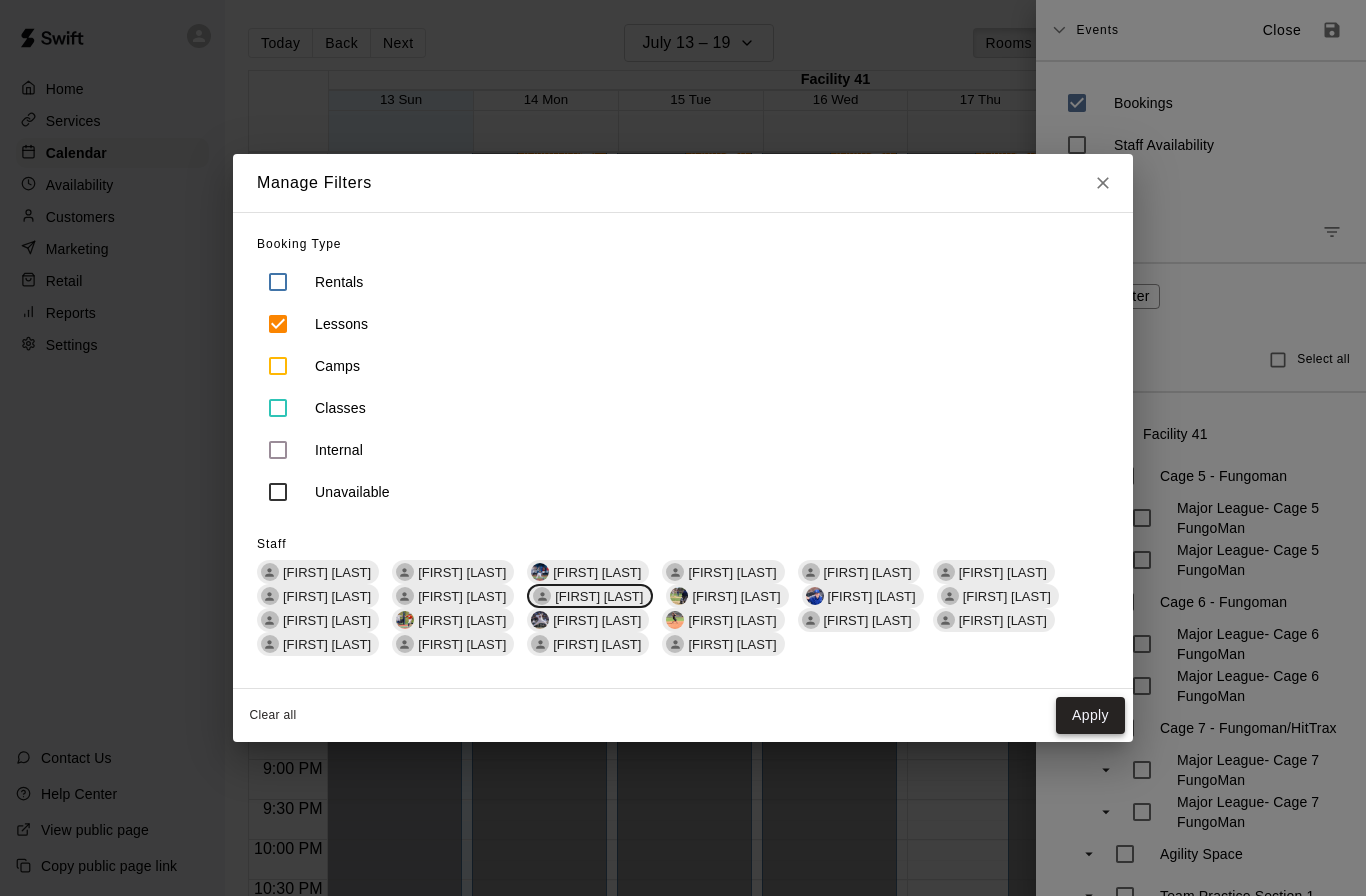 click on "Apply" at bounding box center (1090, 715) 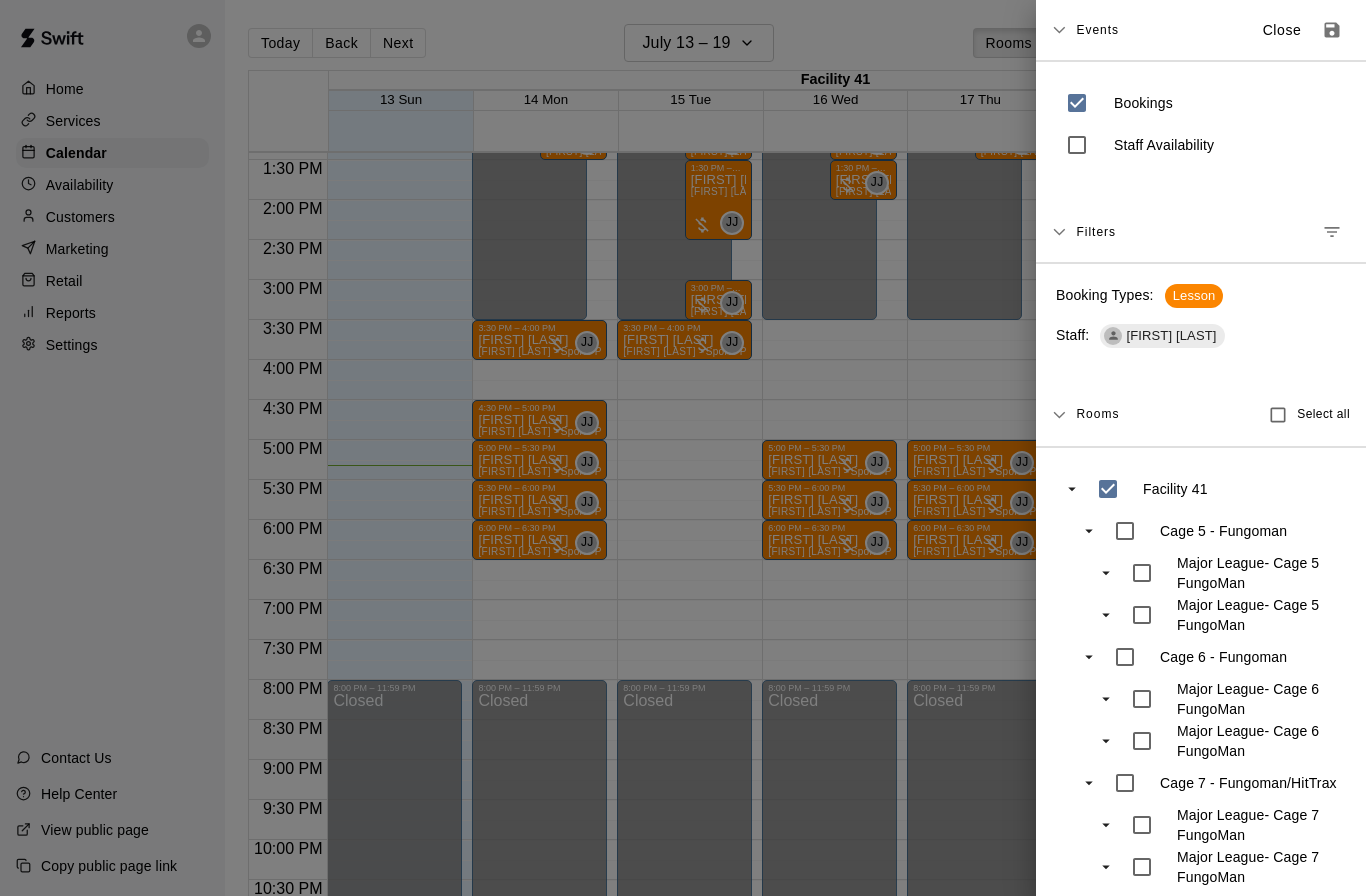 click at bounding box center [683, 448] 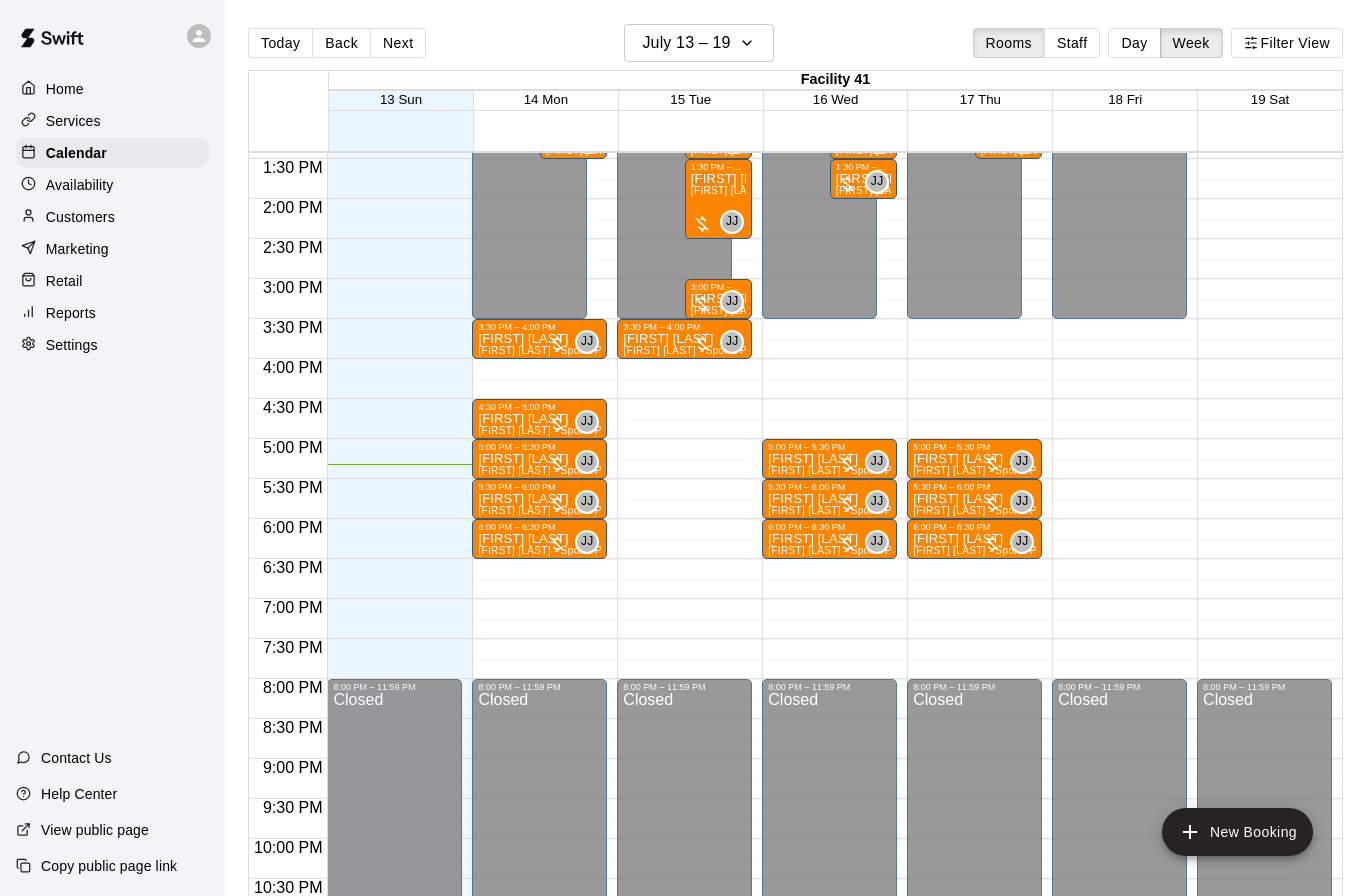 scroll, scrollTop: 1073, scrollLeft: 0, axis: vertical 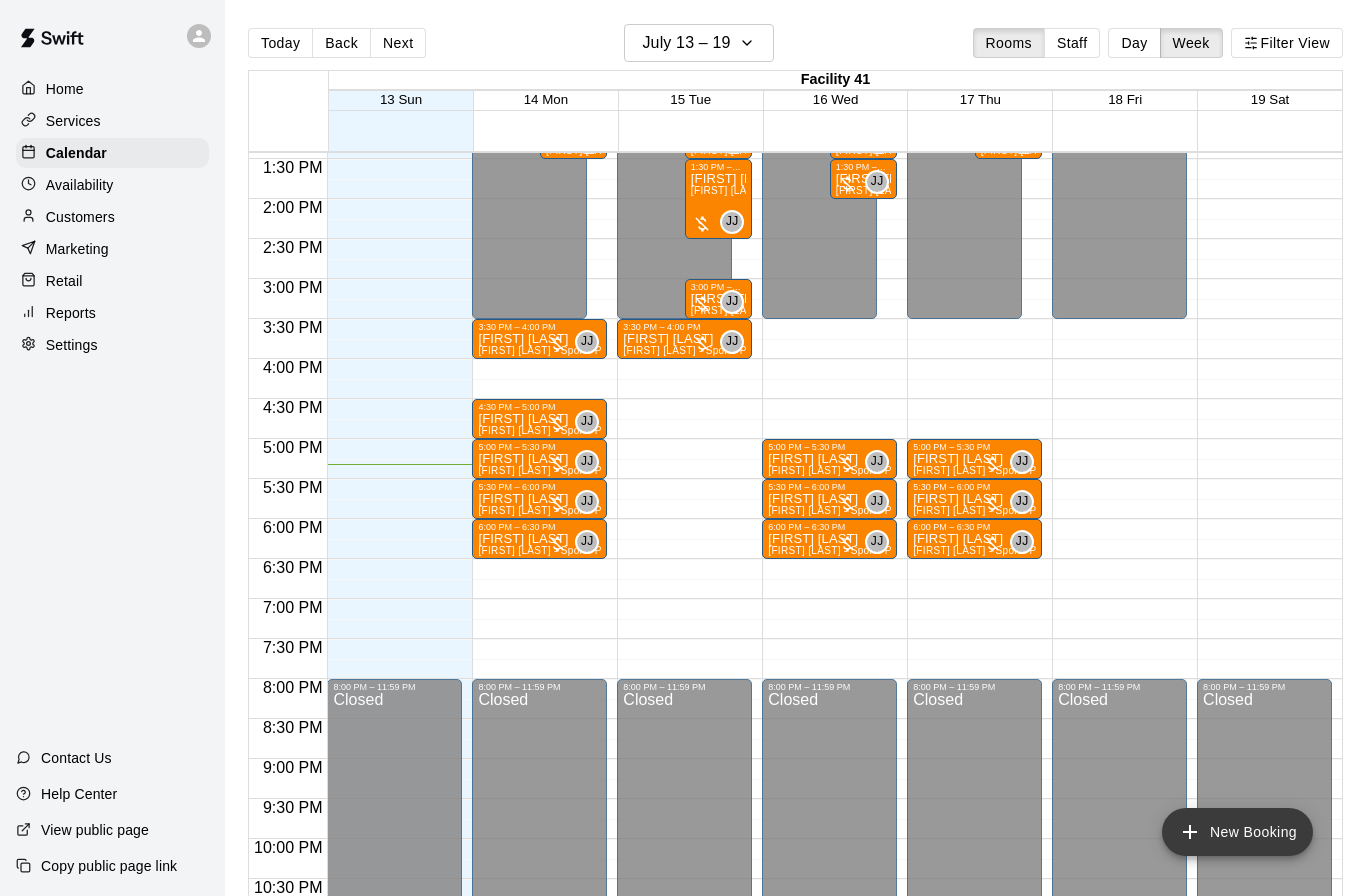 click on "New Booking" at bounding box center [1237, 832] 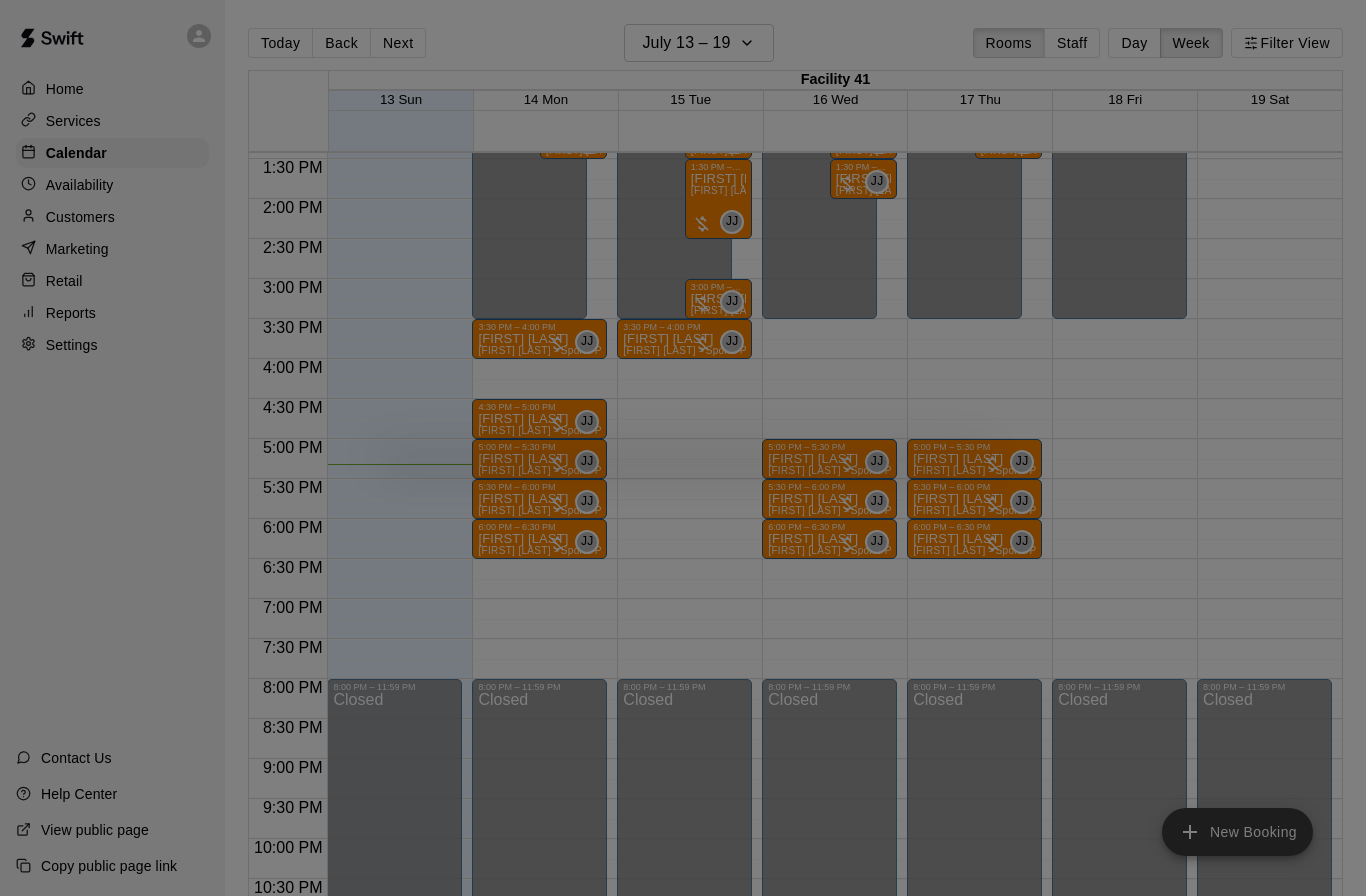 scroll, scrollTop: 1073, scrollLeft: 0, axis: vertical 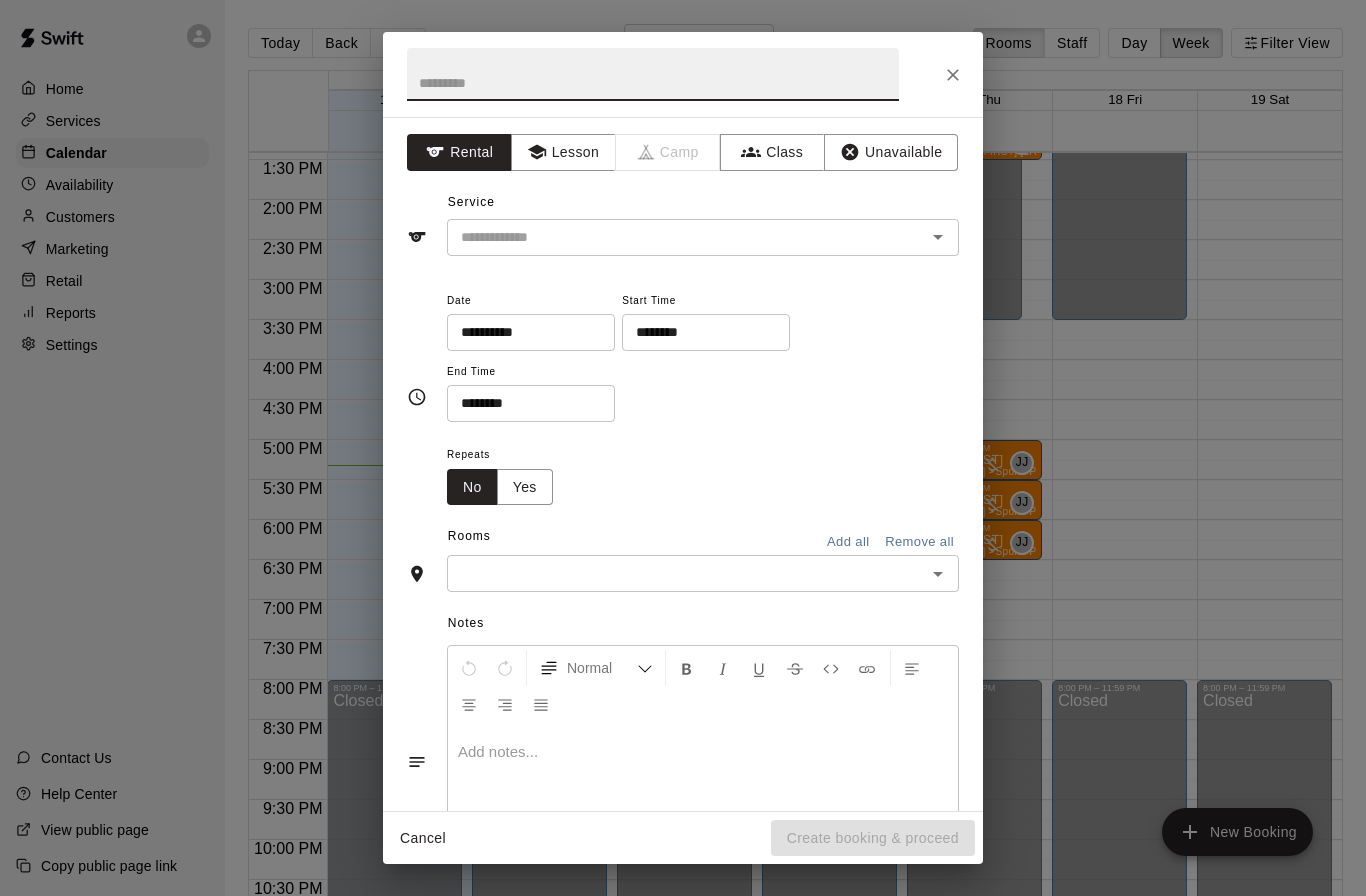 click at bounding box center [673, 237] 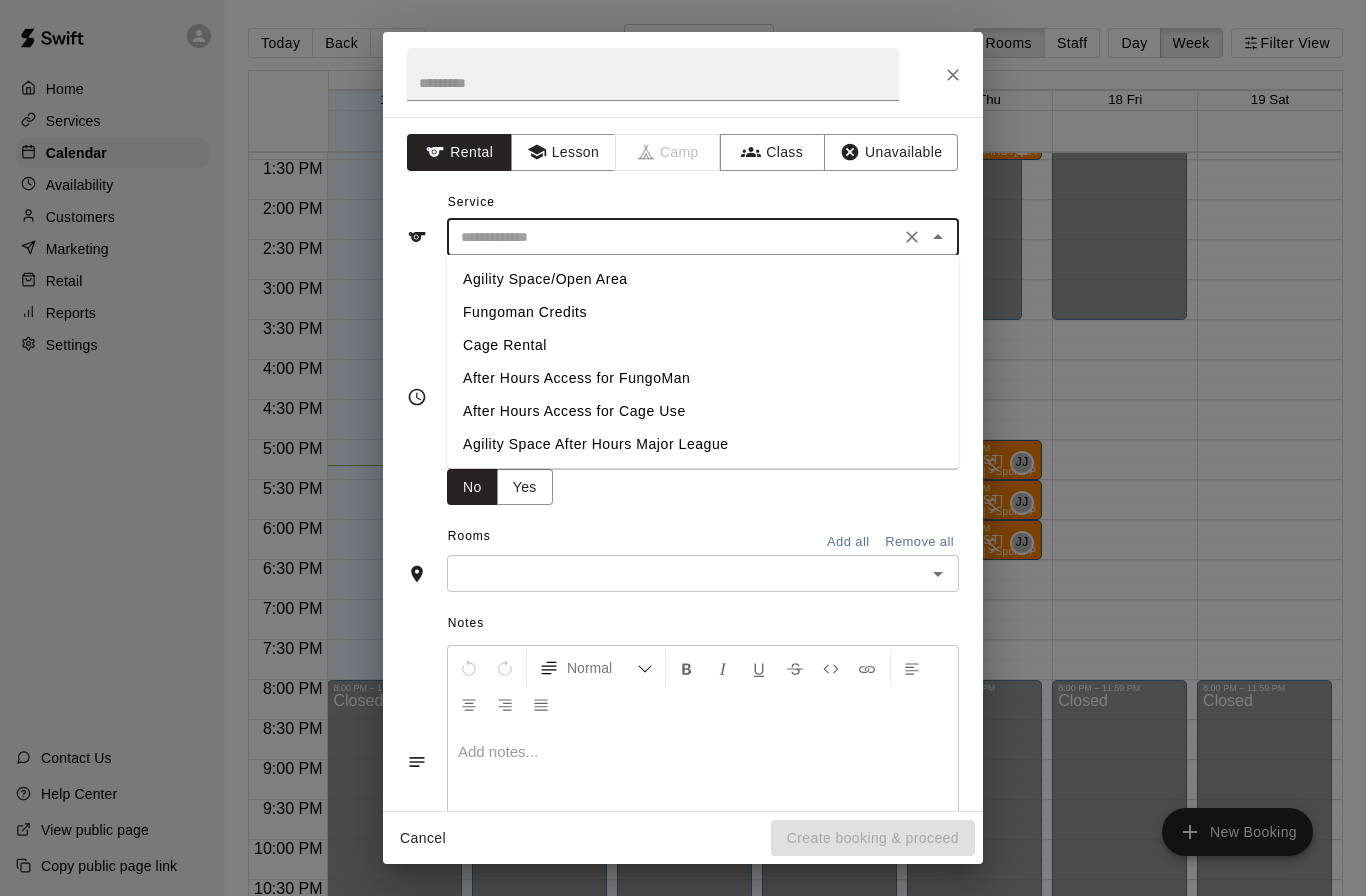click on "**********" at bounding box center (683, 448) 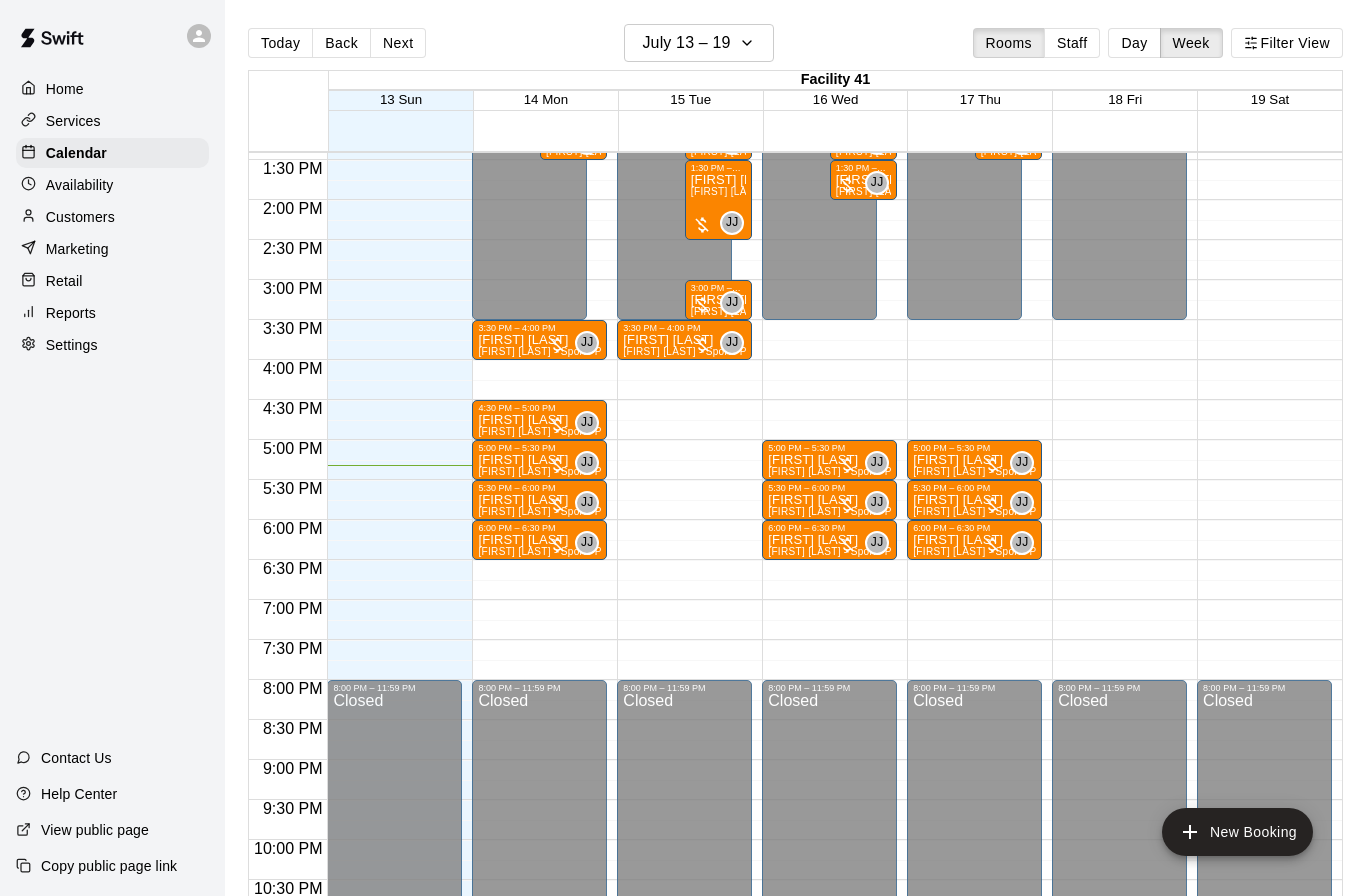 click on "Availability" at bounding box center (80, 185) 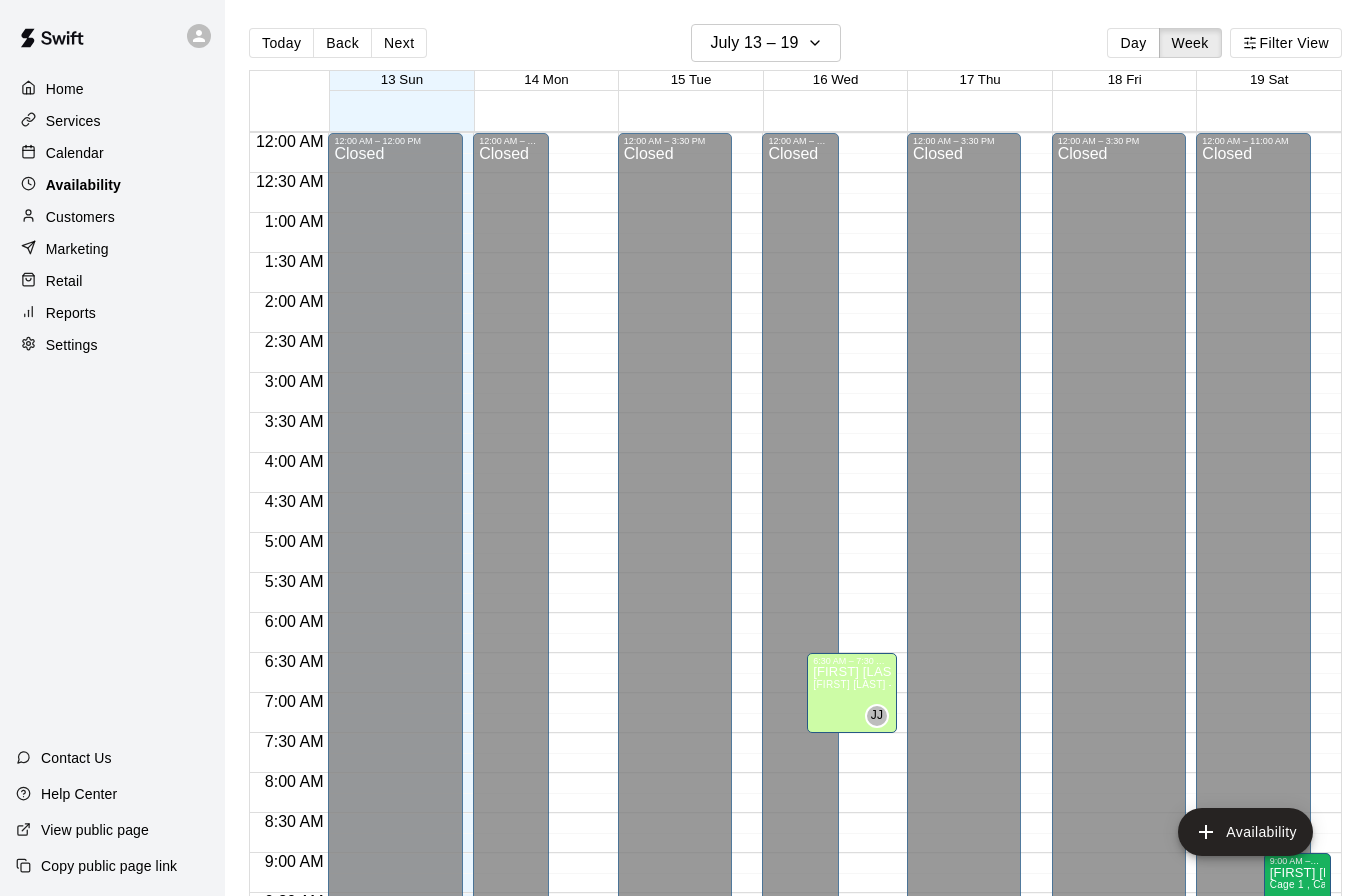 scroll, scrollTop: 1053, scrollLeft: 0, axis: vertical 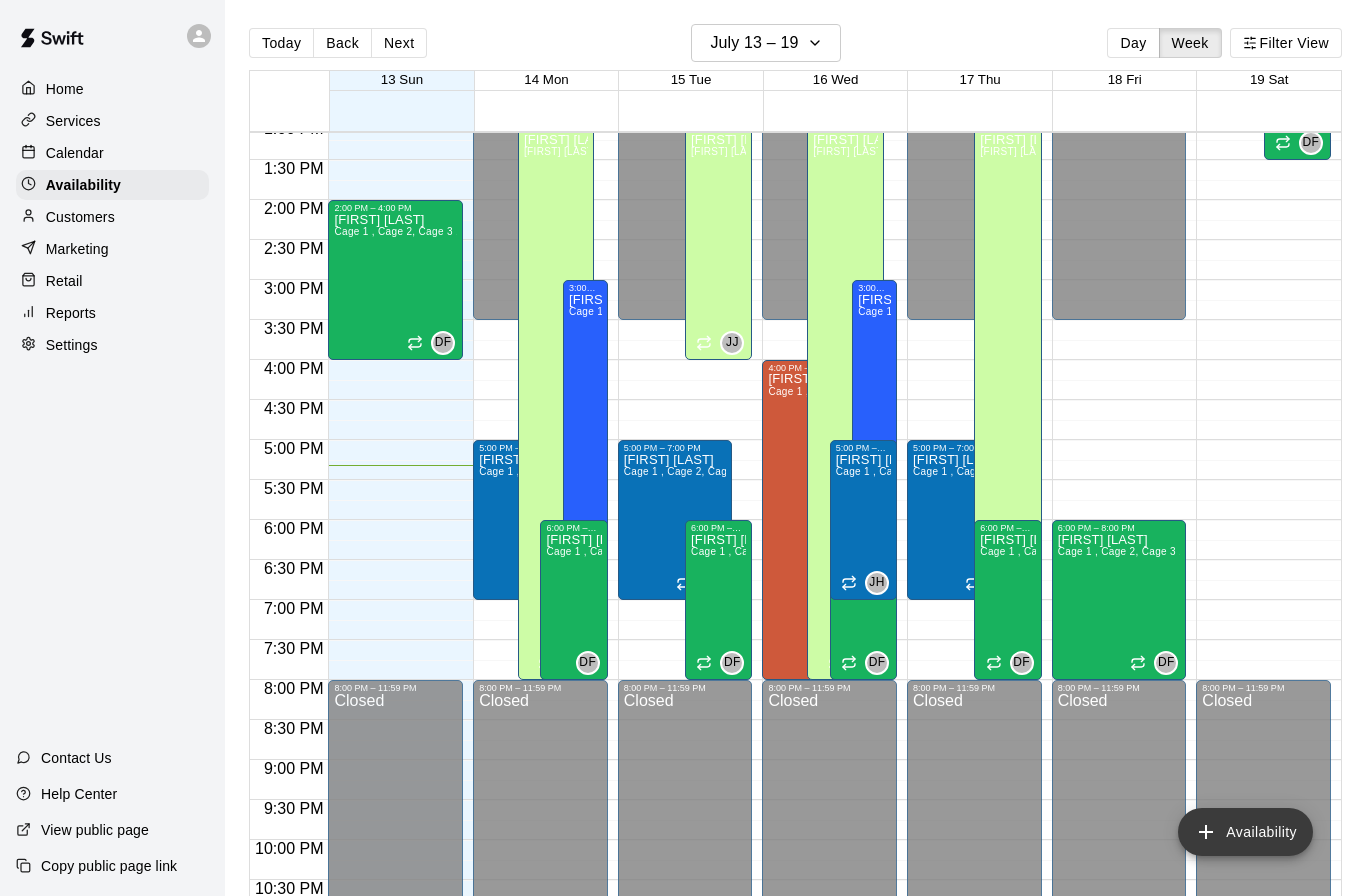 click on "Availability" at bounding box center [1245, 832] 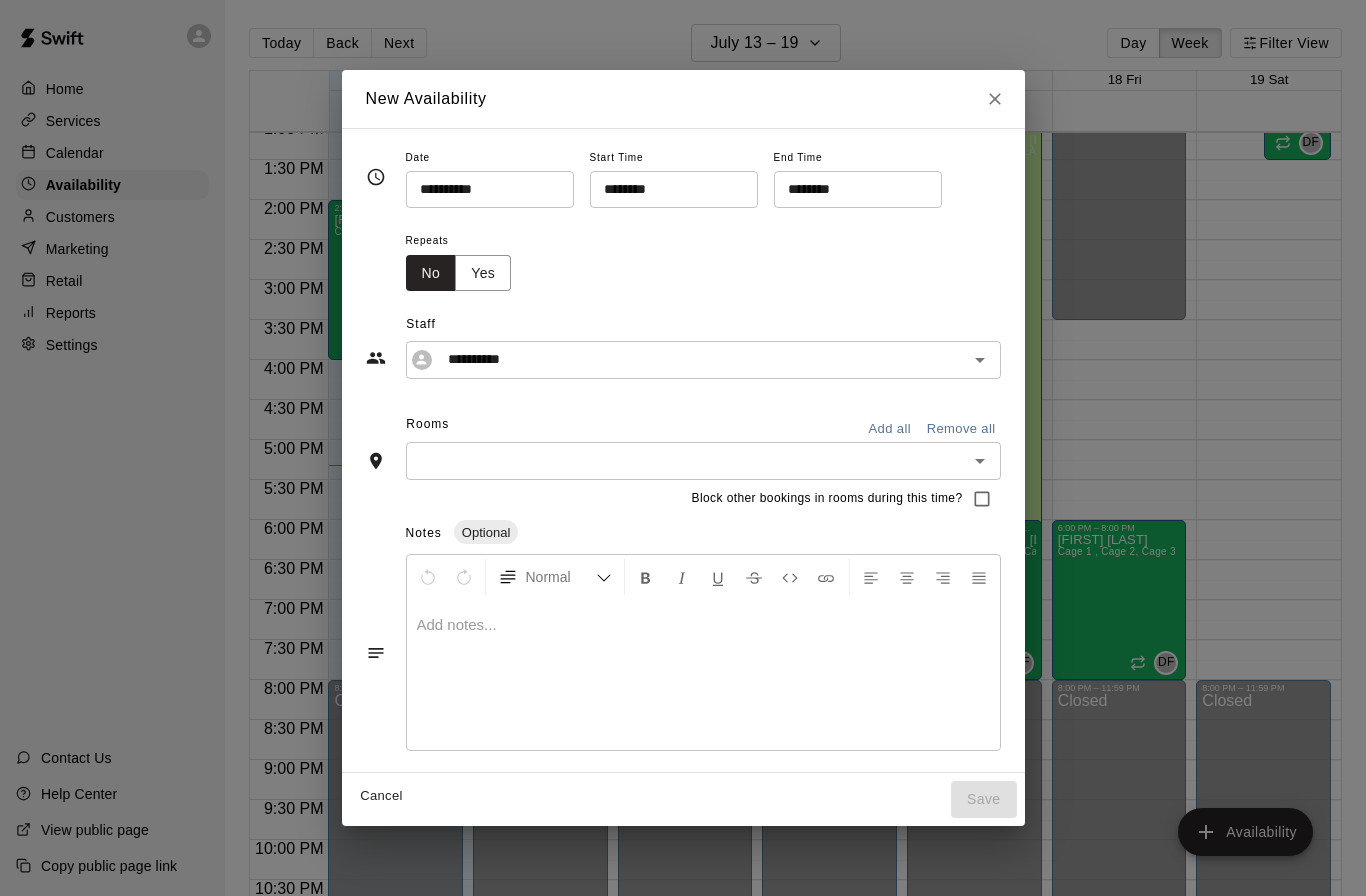 click on "********" at bounding box center (667, 189) 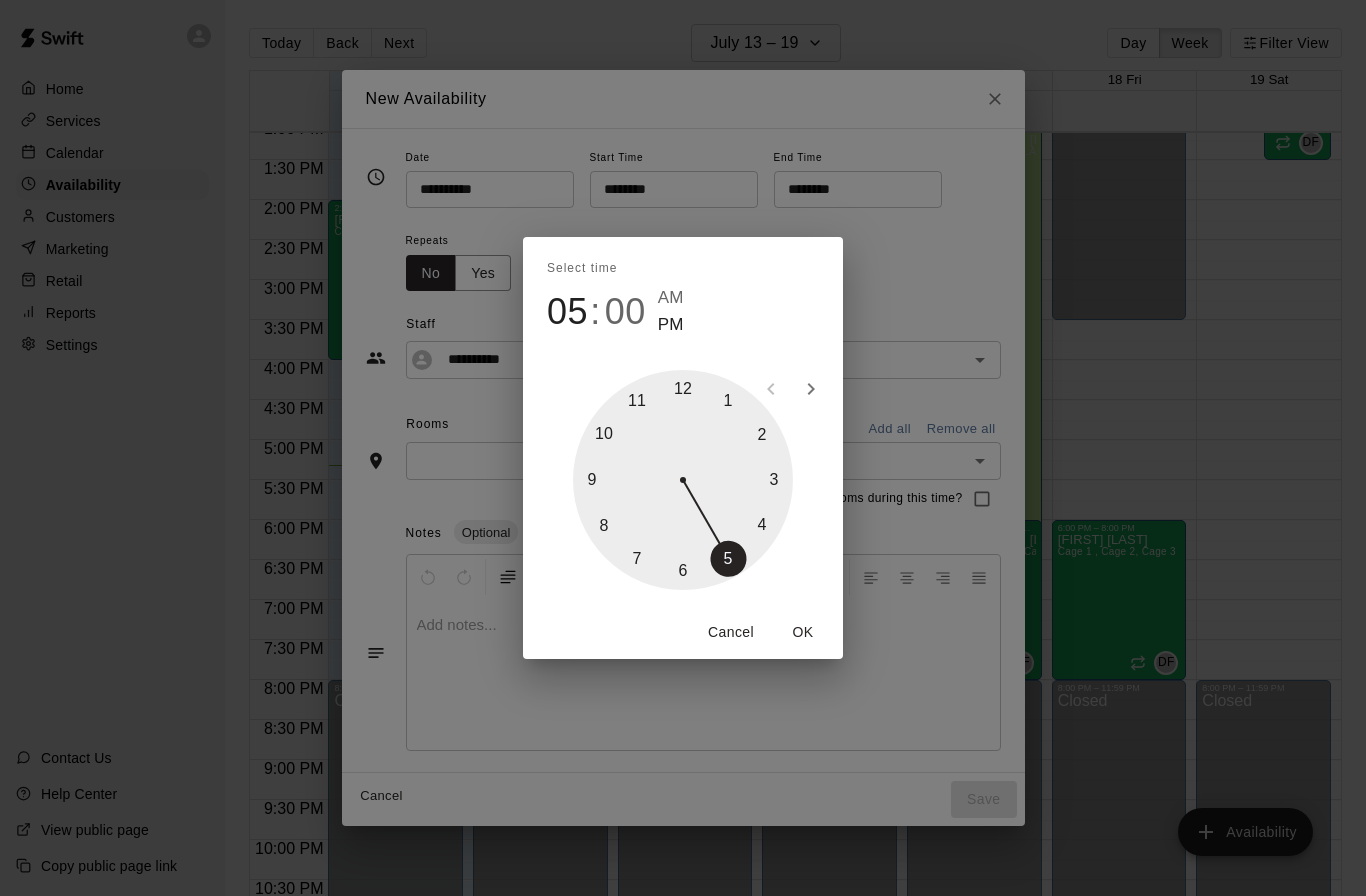 type on "********" 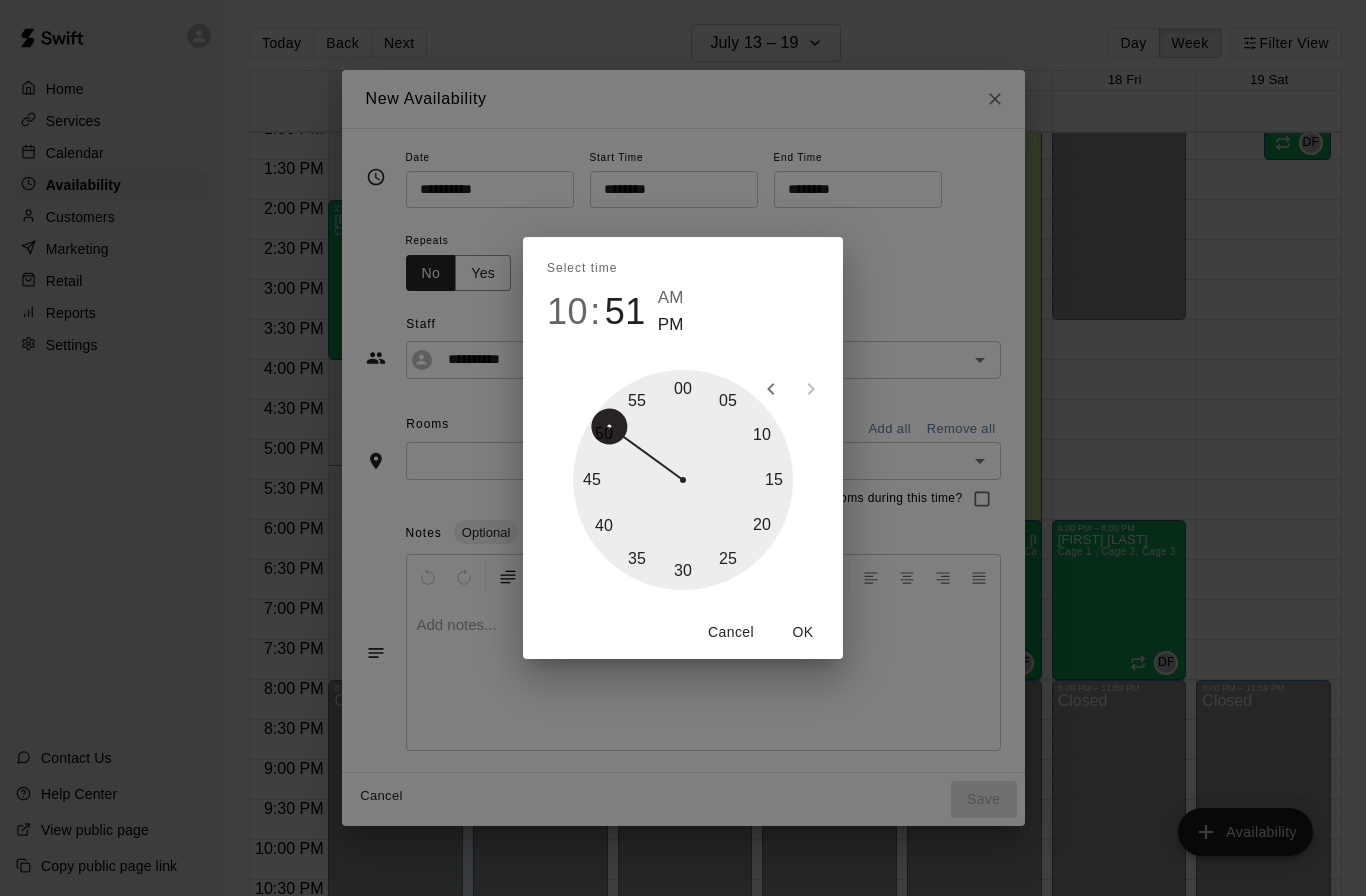 click on "10 : 51 AM PM" at bounding box center [683, 311] 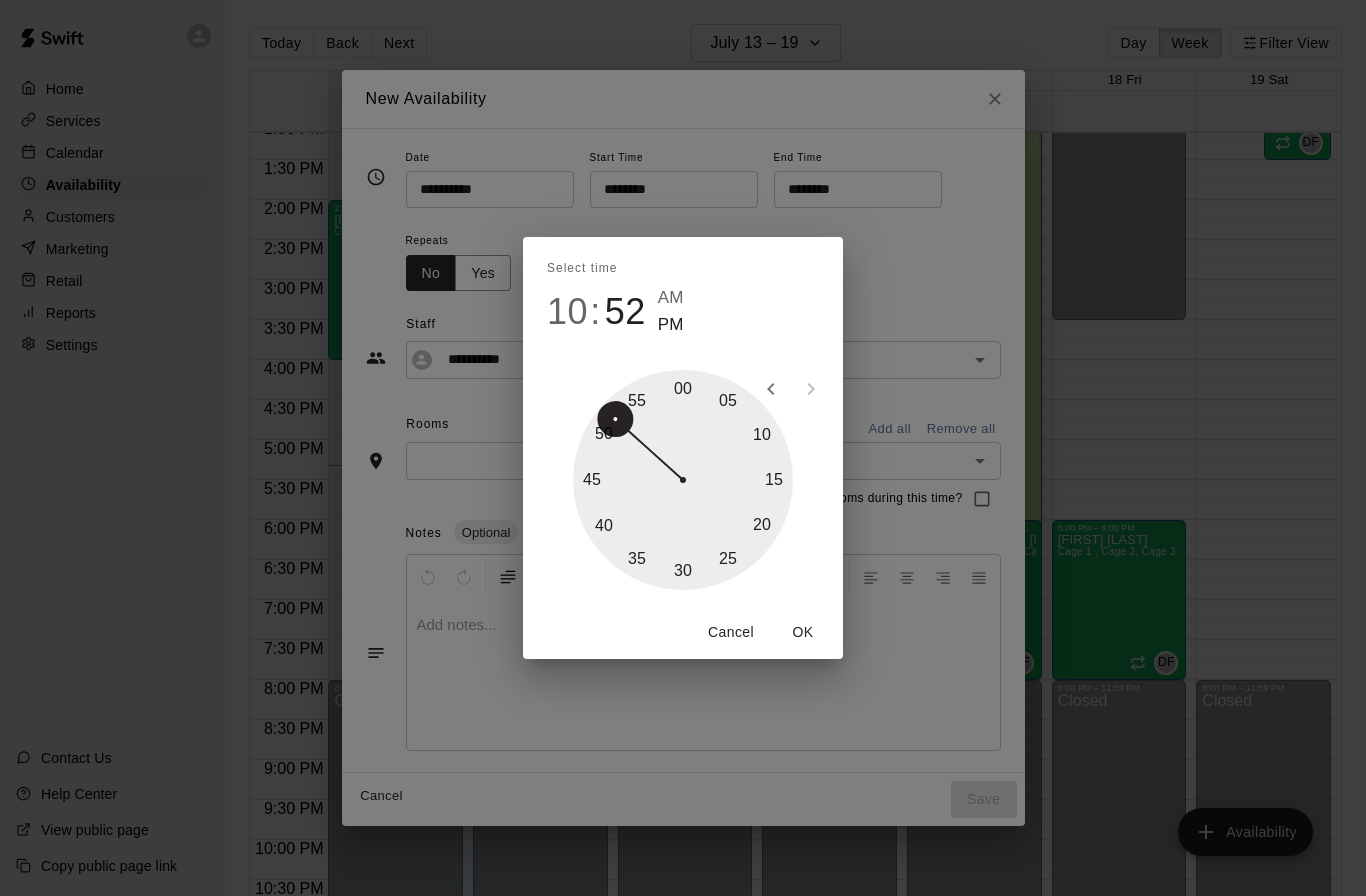 click at bounding box center (683, 480) 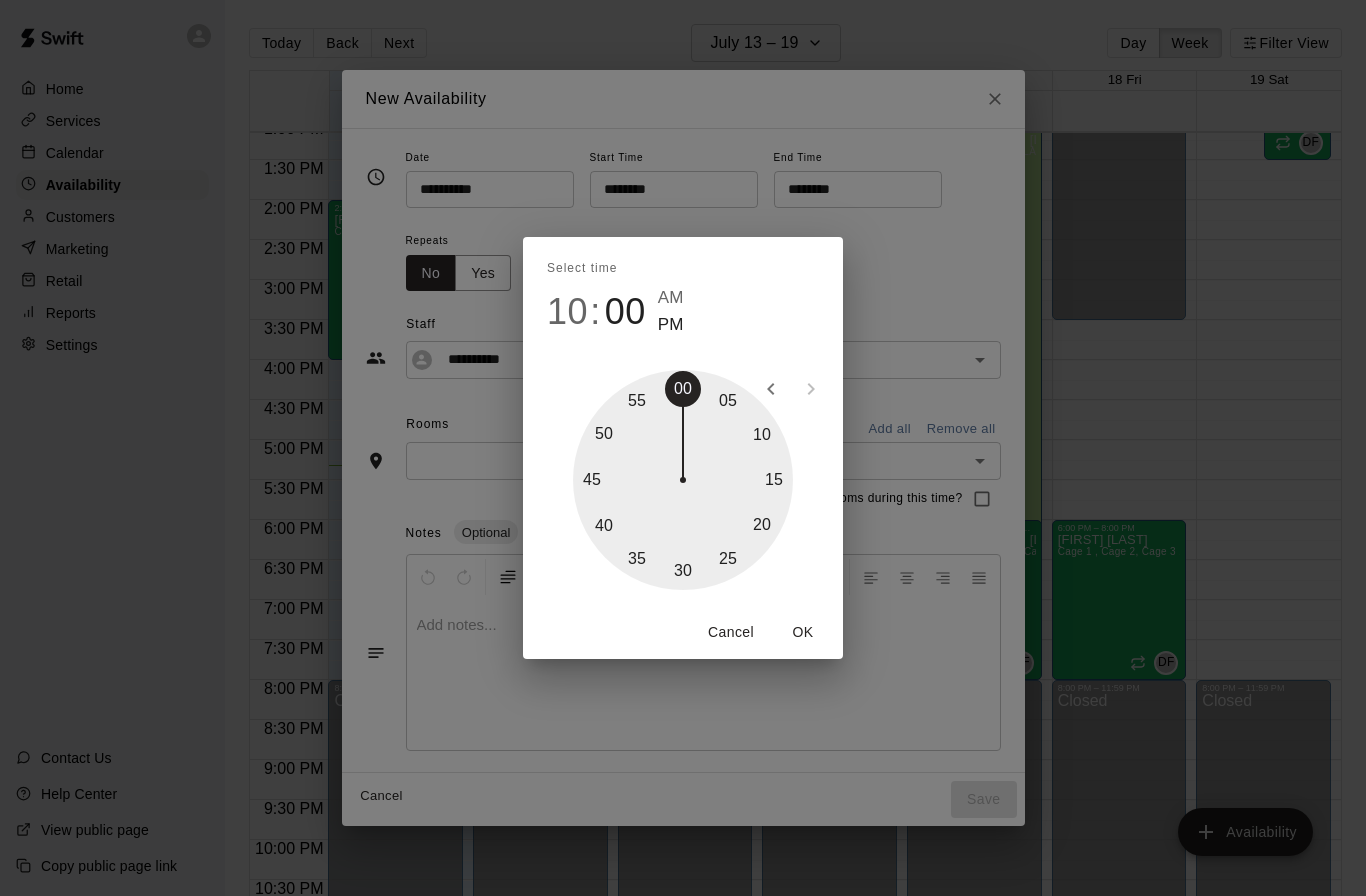 click at bounding box center (683, 480) 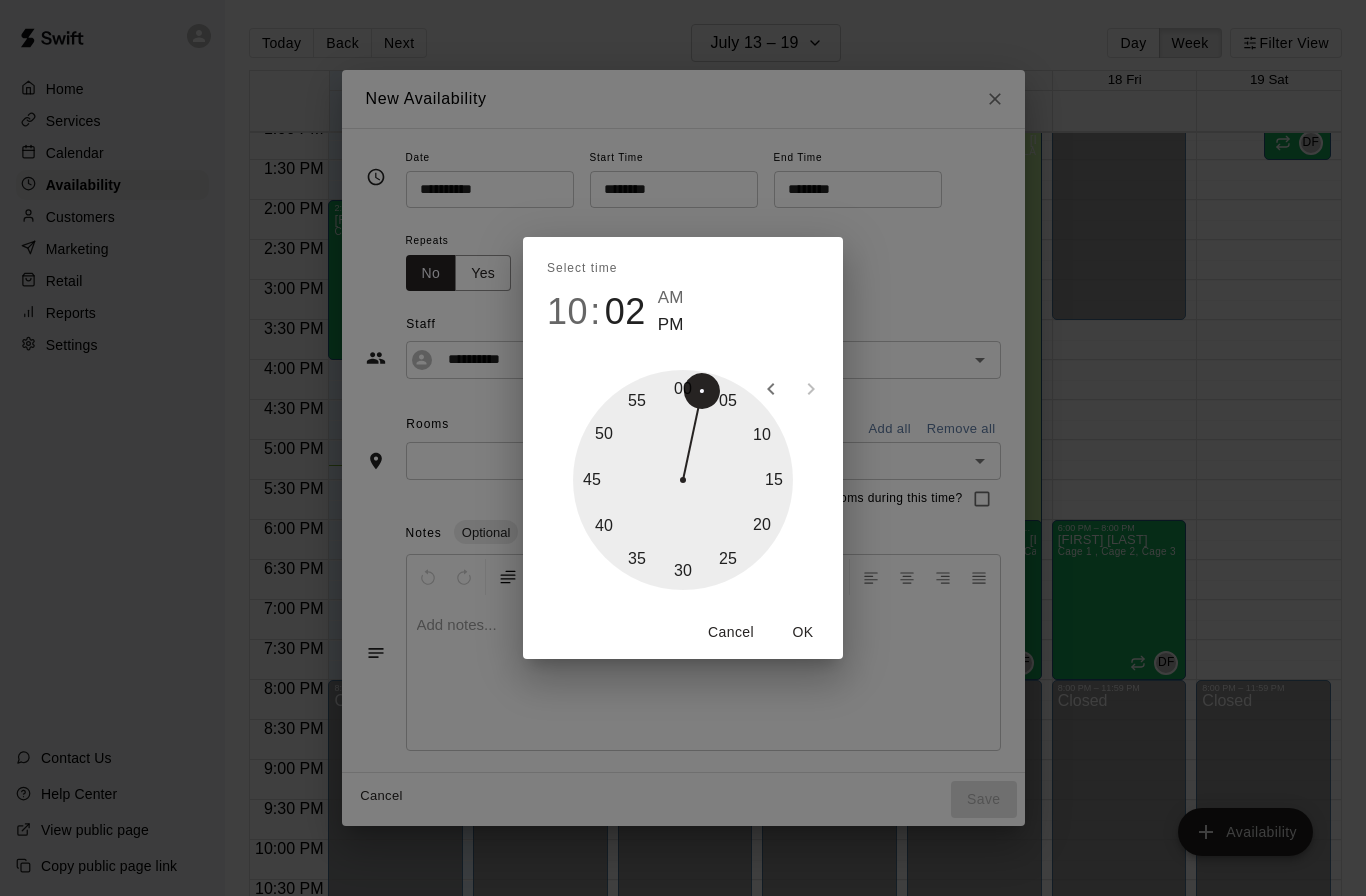 click at bounding box center [683, 480] 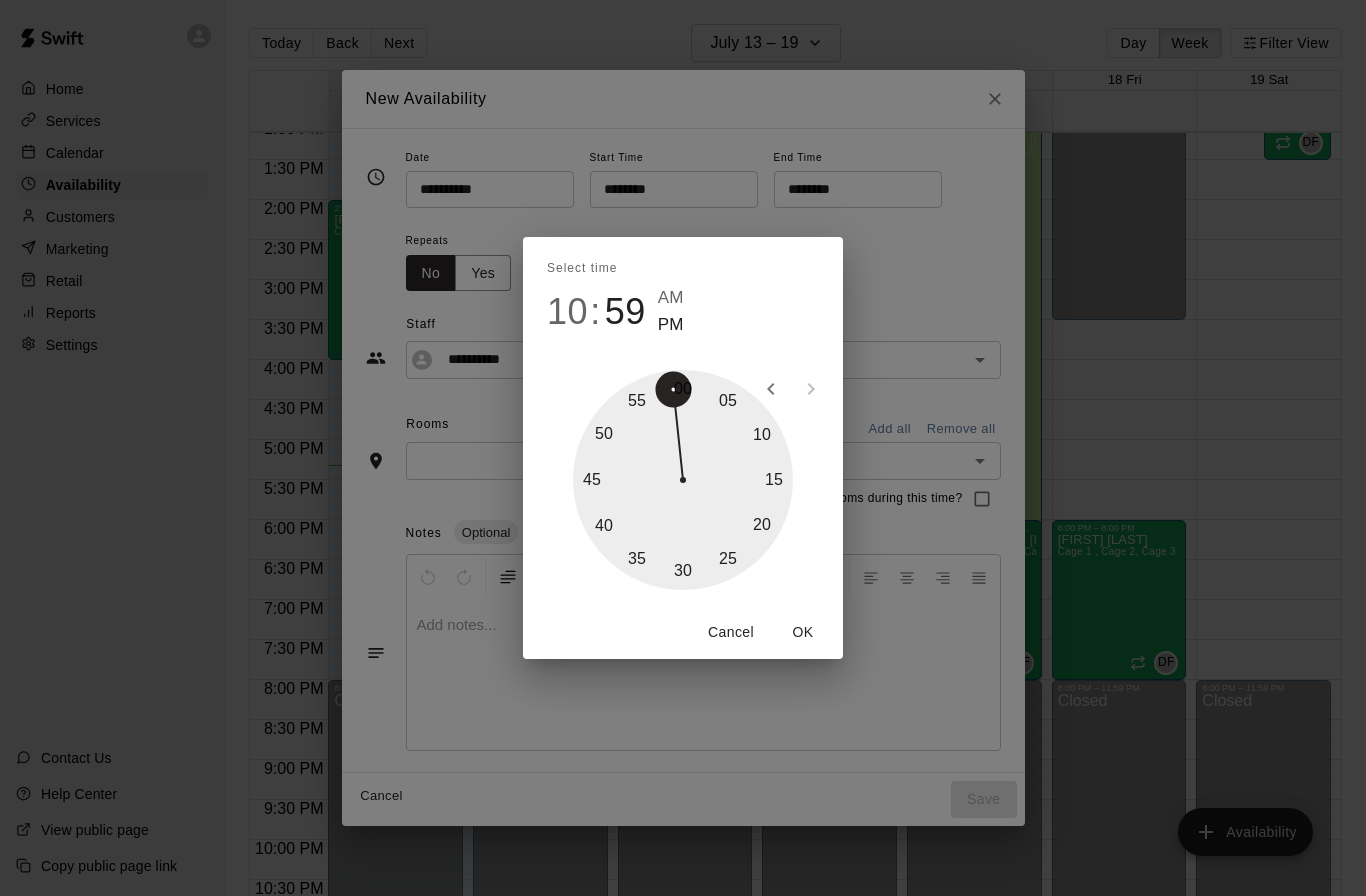 click at bounding box center (683, 480) 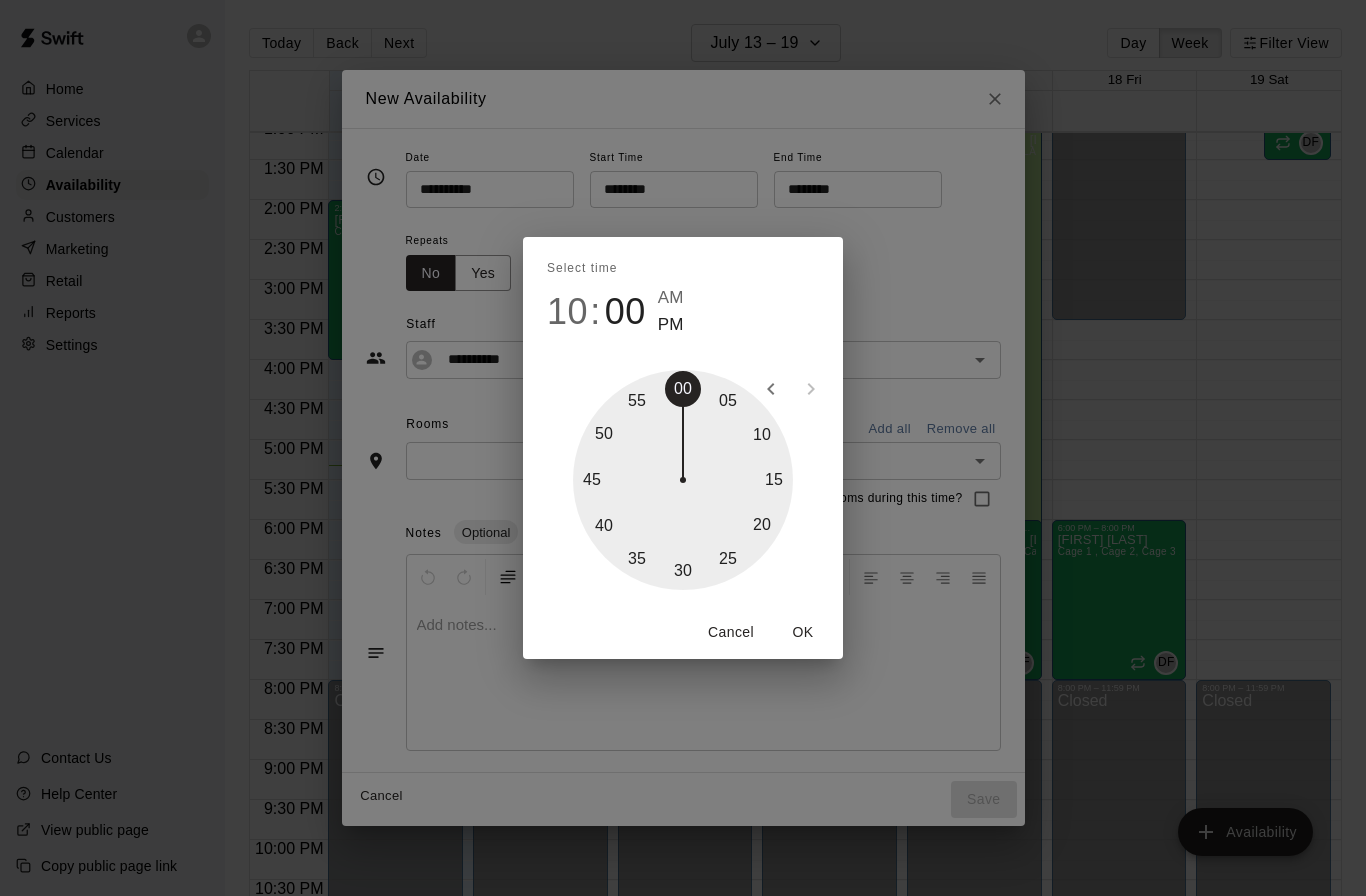 click on "AM" at bounding box center (671, 298) 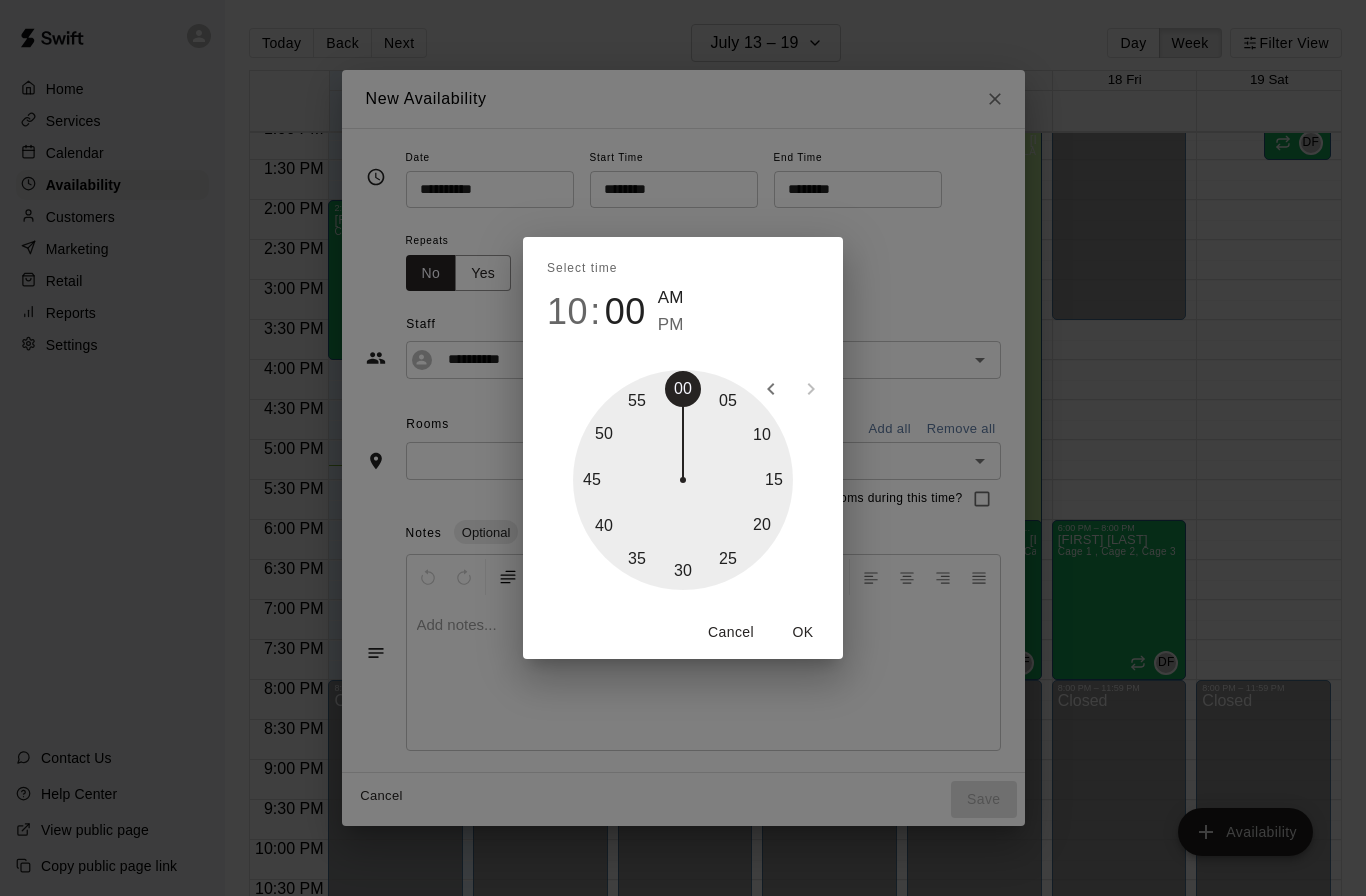 click on "OK" at bounding box center (803, 632) 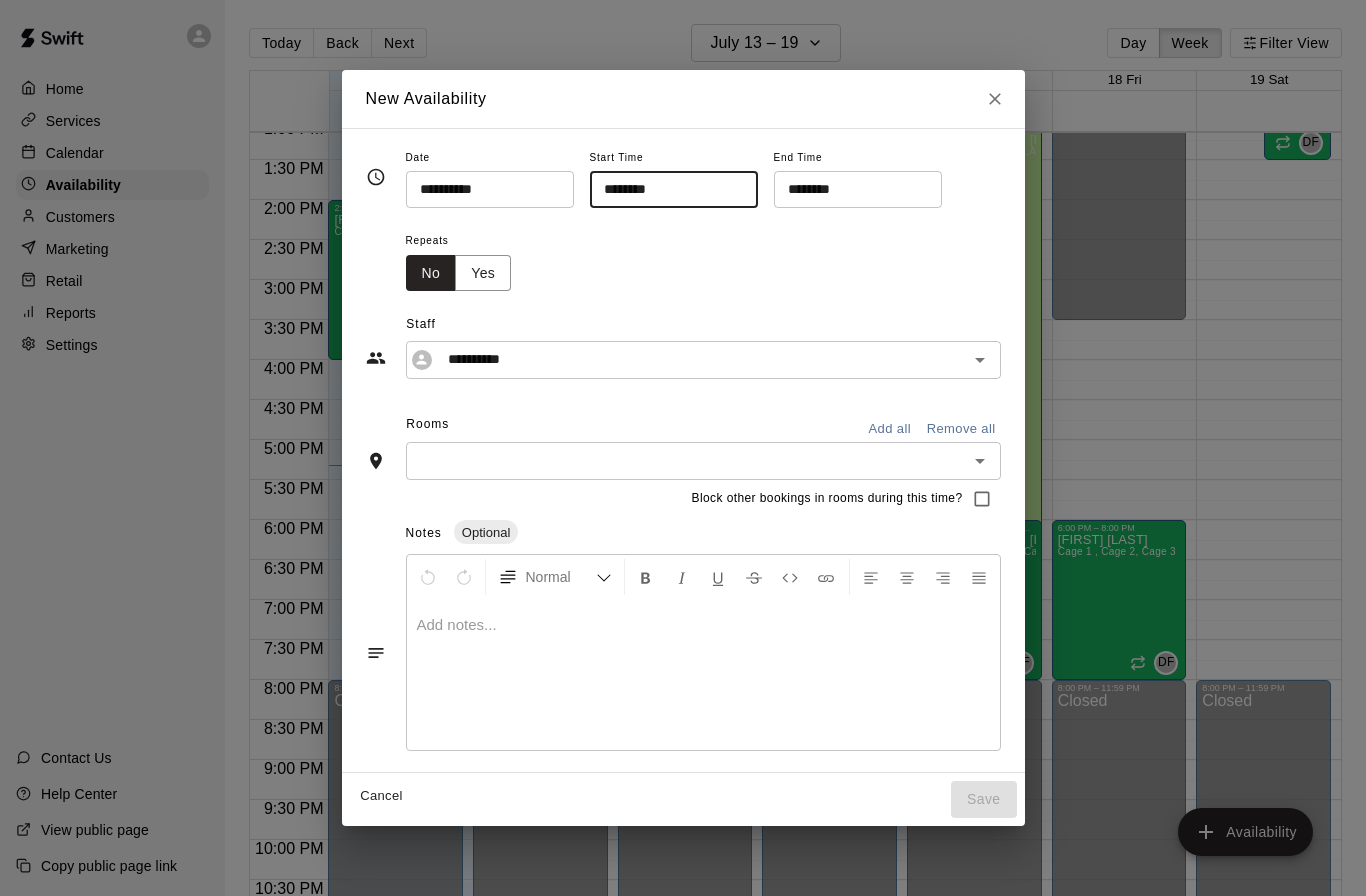 click on "********" at bounding box center [851, 189] 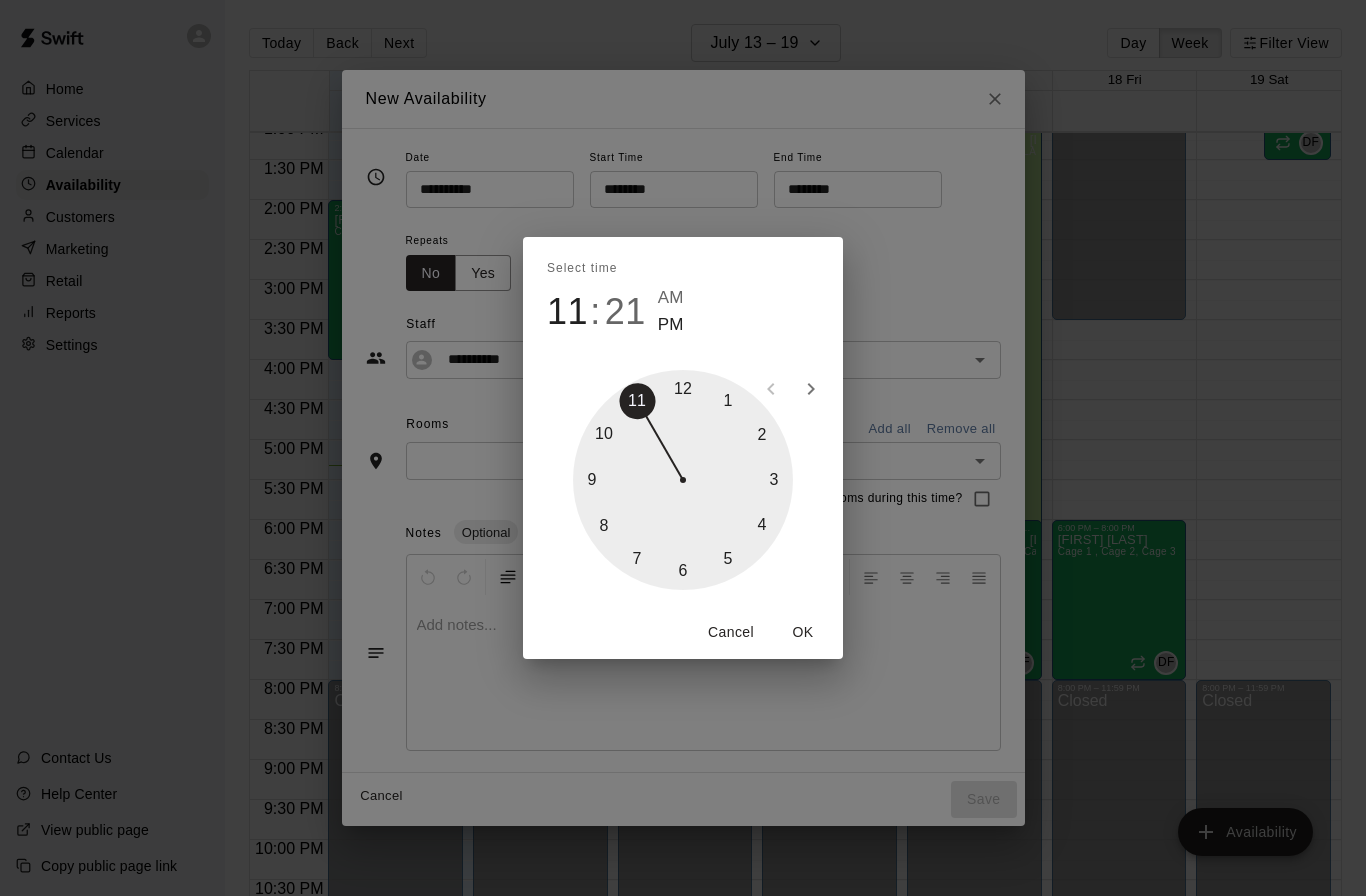 click at bounding box center (683, 480) 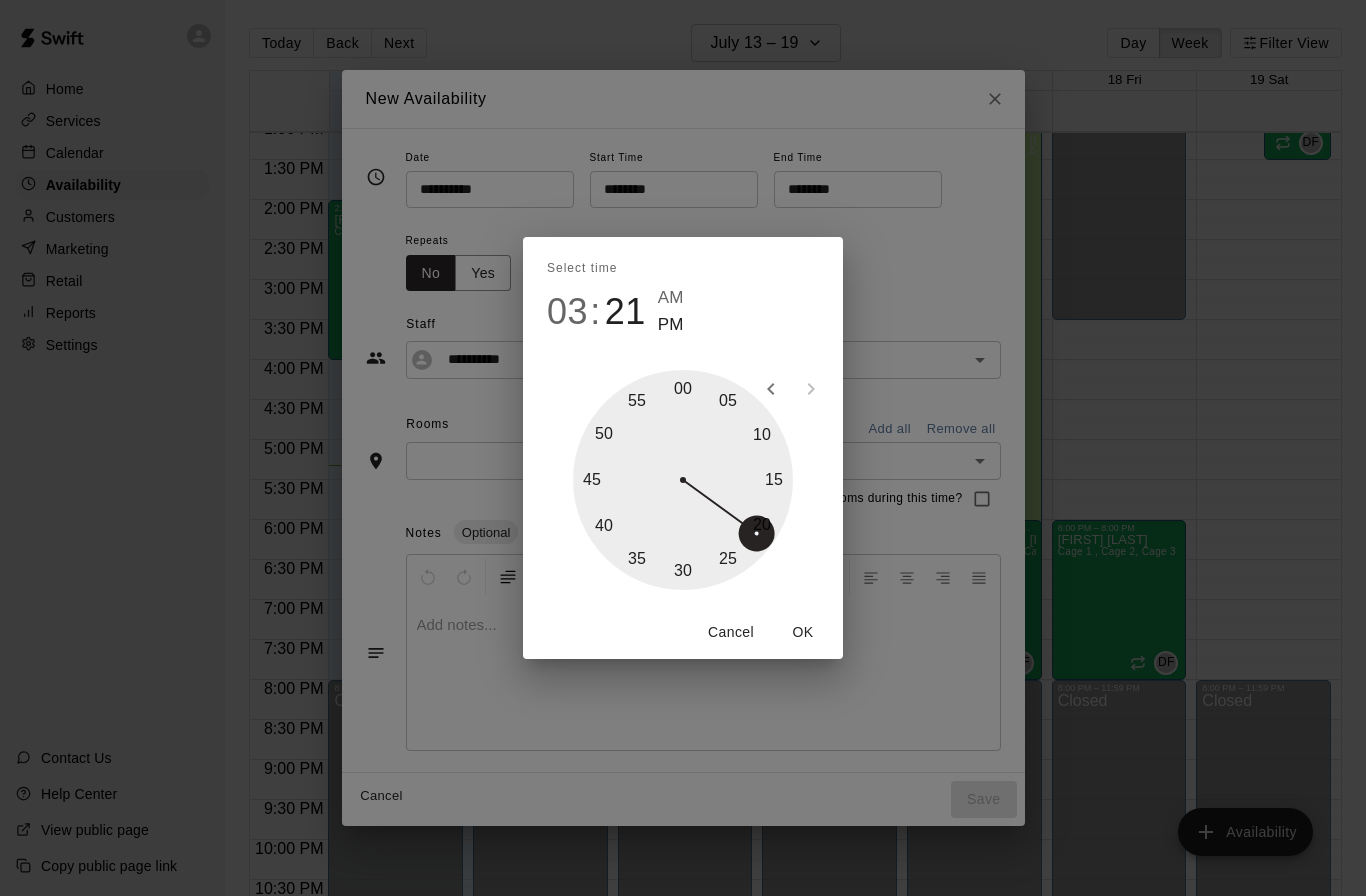 click at bounding box center [683, 480] 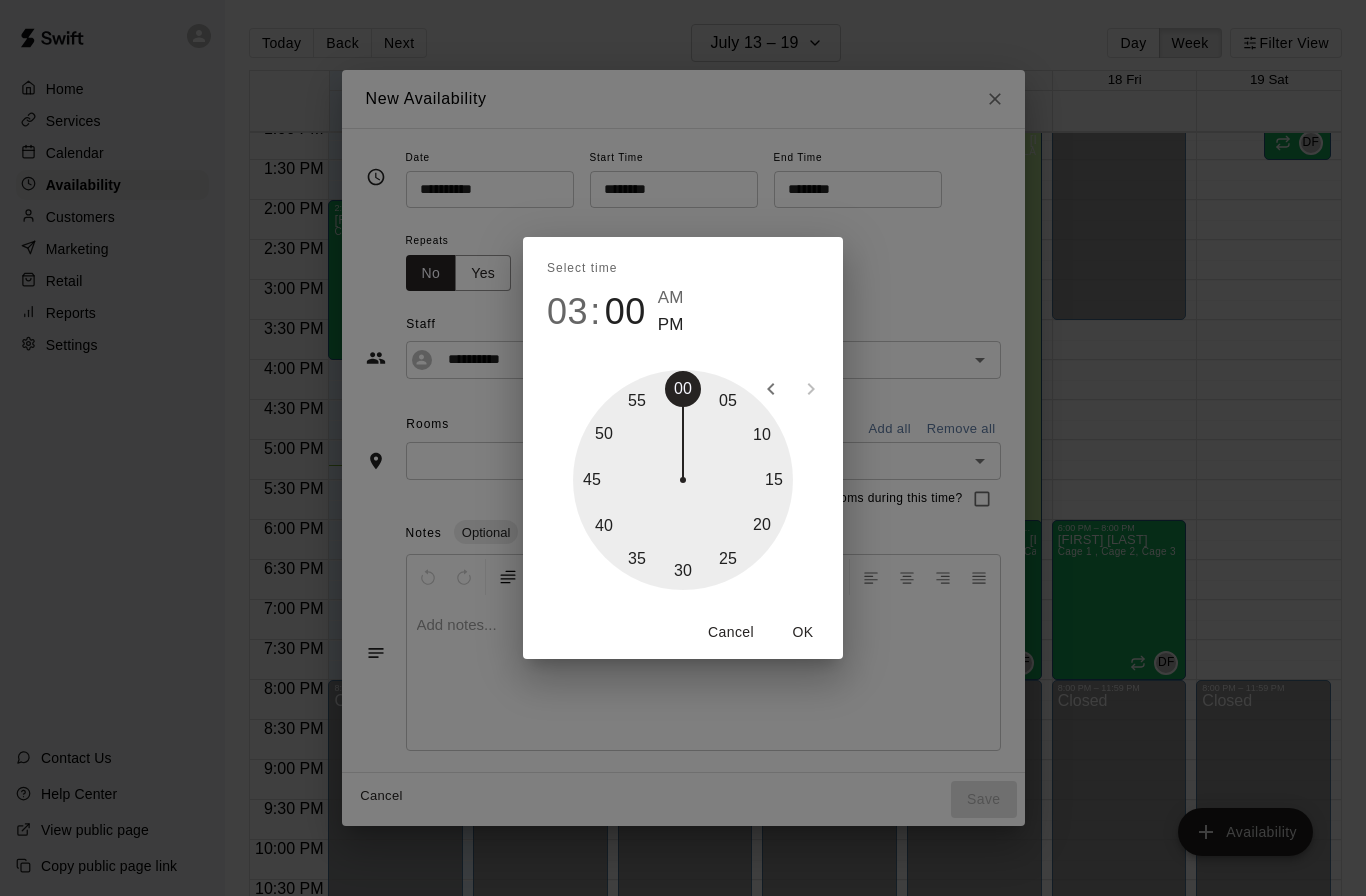 type on "********" 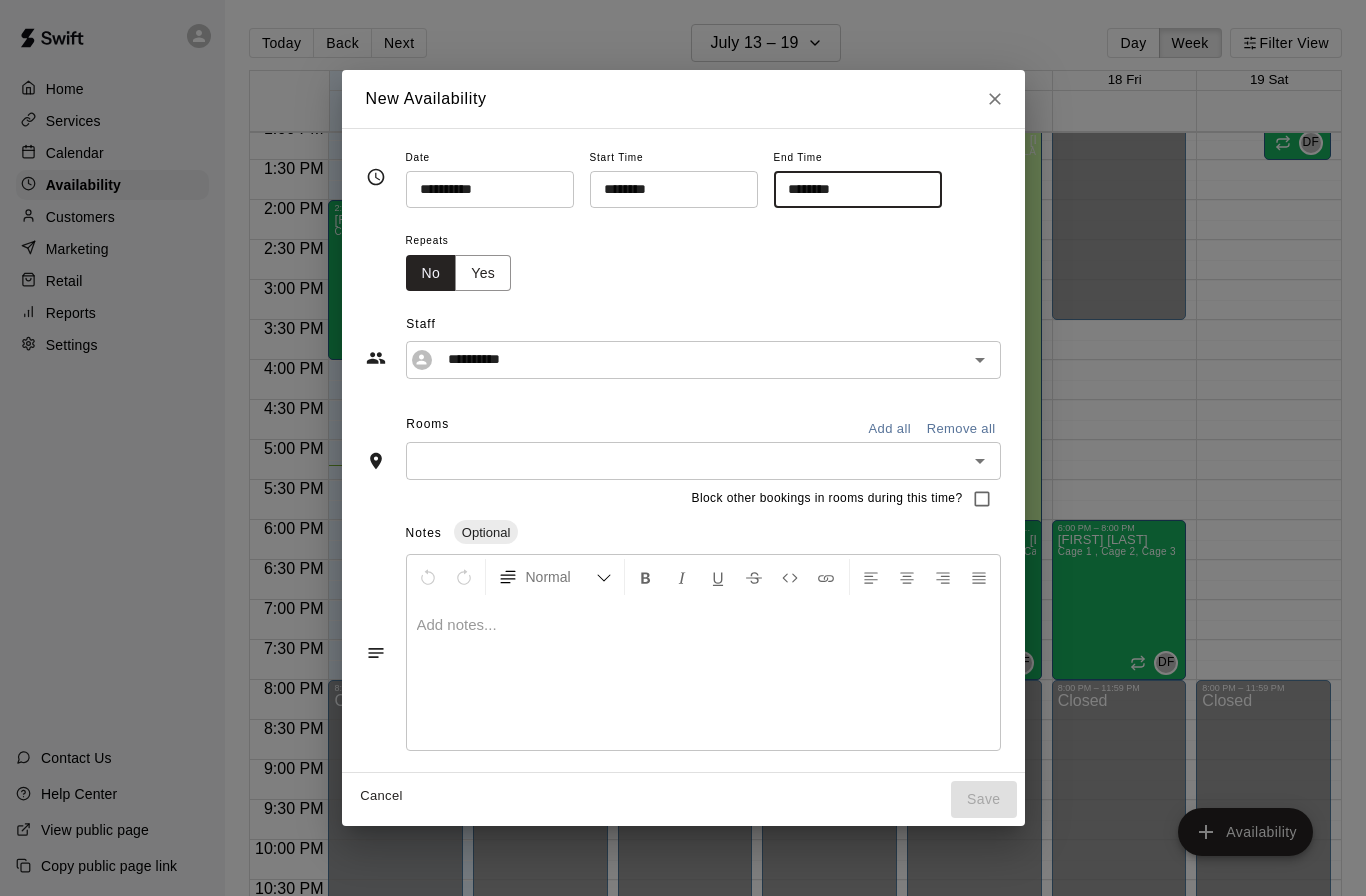 click at bounding box center [687, 460] 